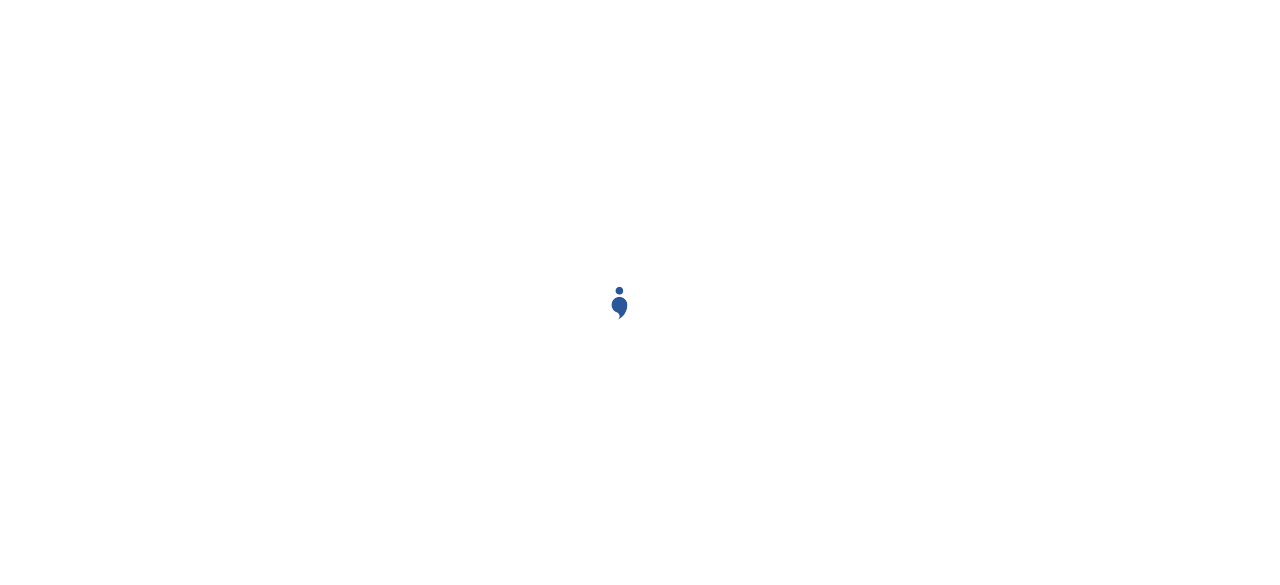 scroll, scrollTop: 0, scrollLeft: 0, axis: both 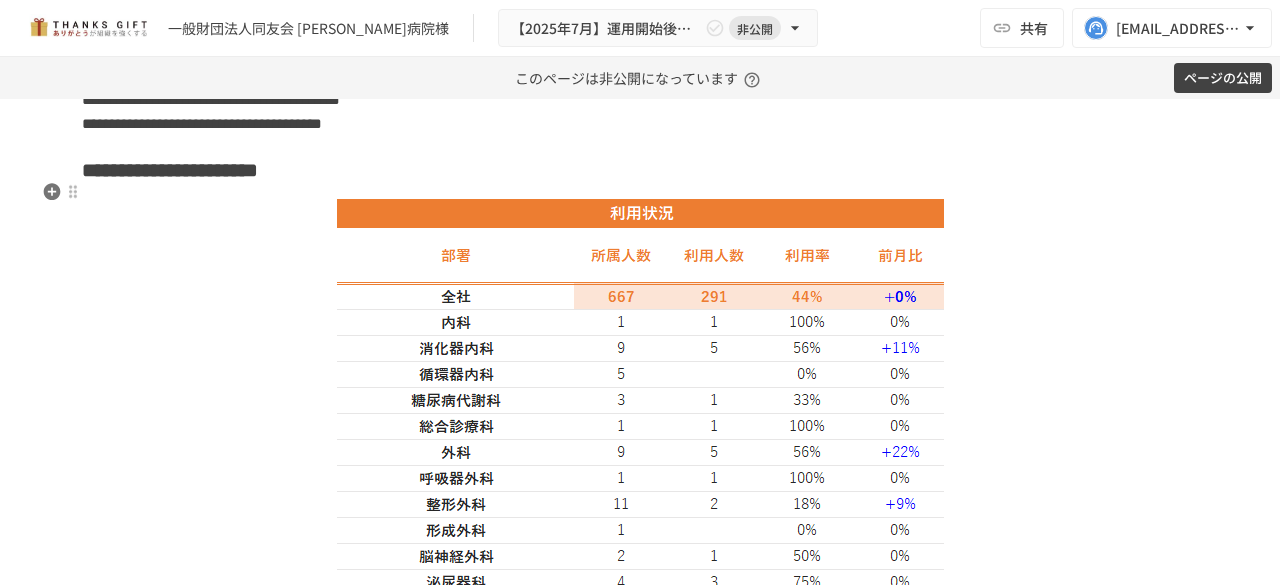 click on "**********" at bounding box center (186, 170) 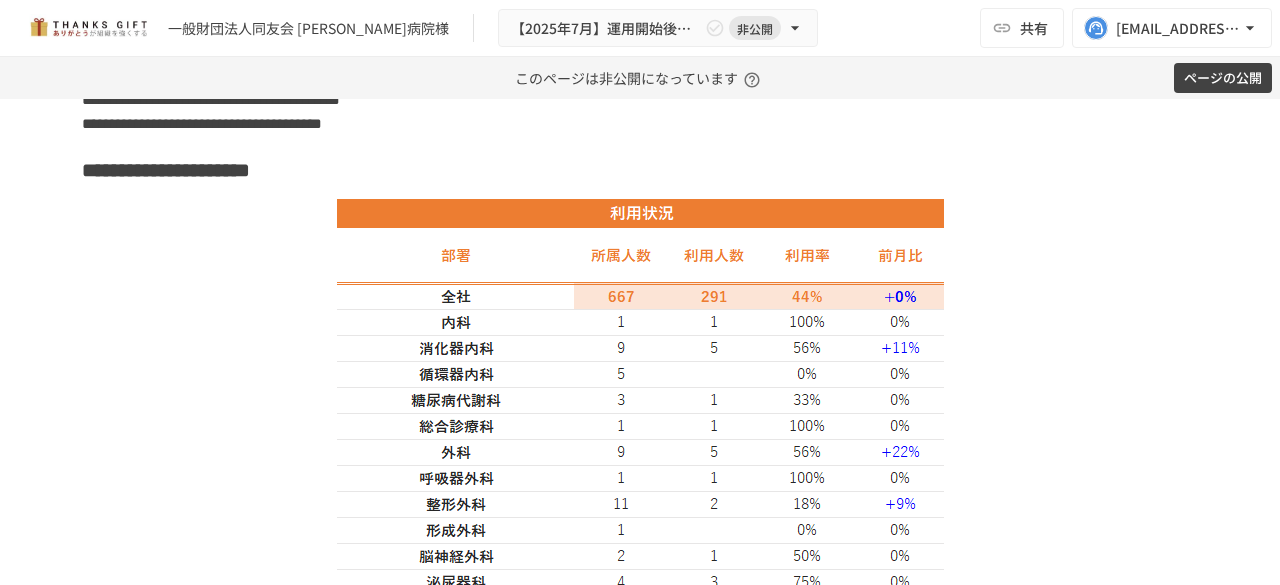 type 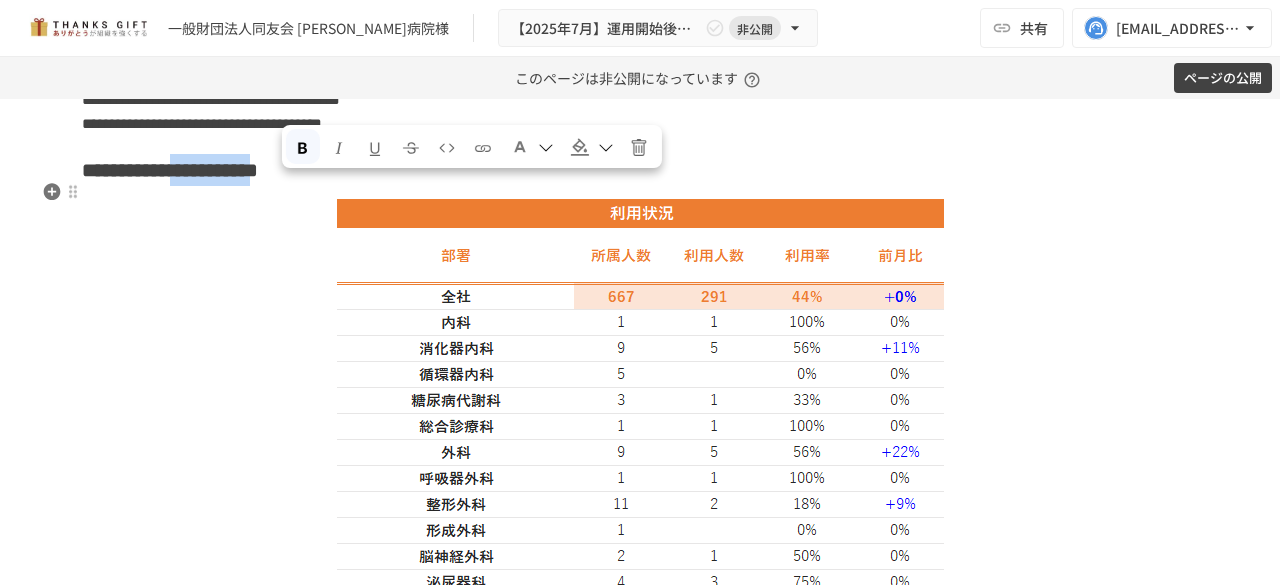 drag, startPoint x: 279, startPoint y: 187, endPoint x: 444, endPoint y: 191, distance: 165.04848 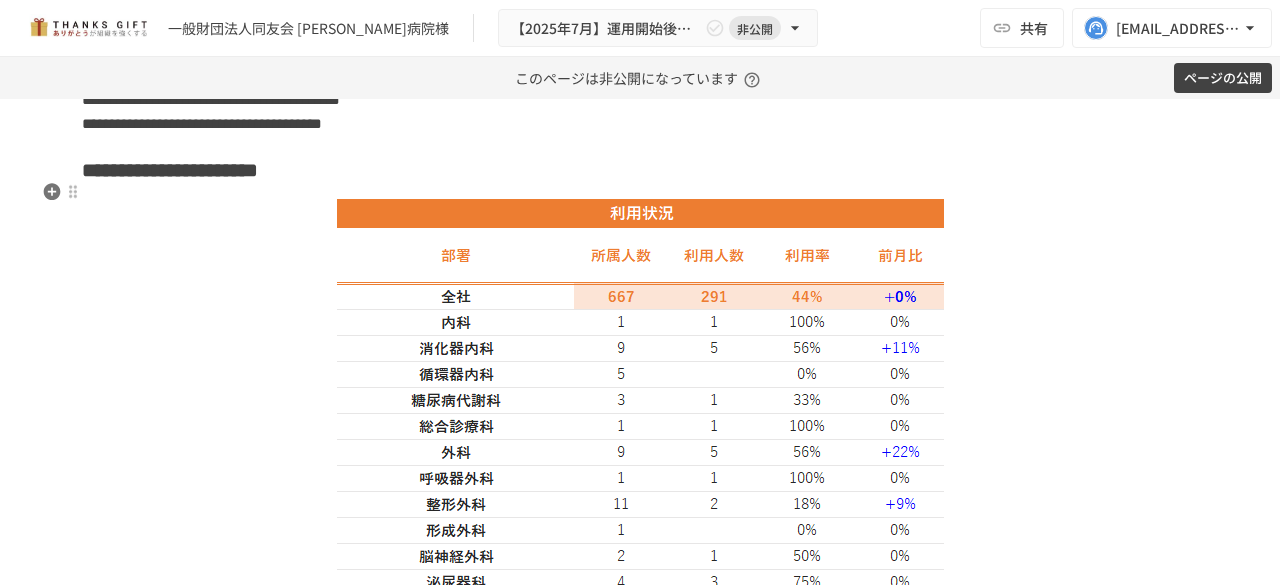click on "**********" at bounding box center [640, 170] 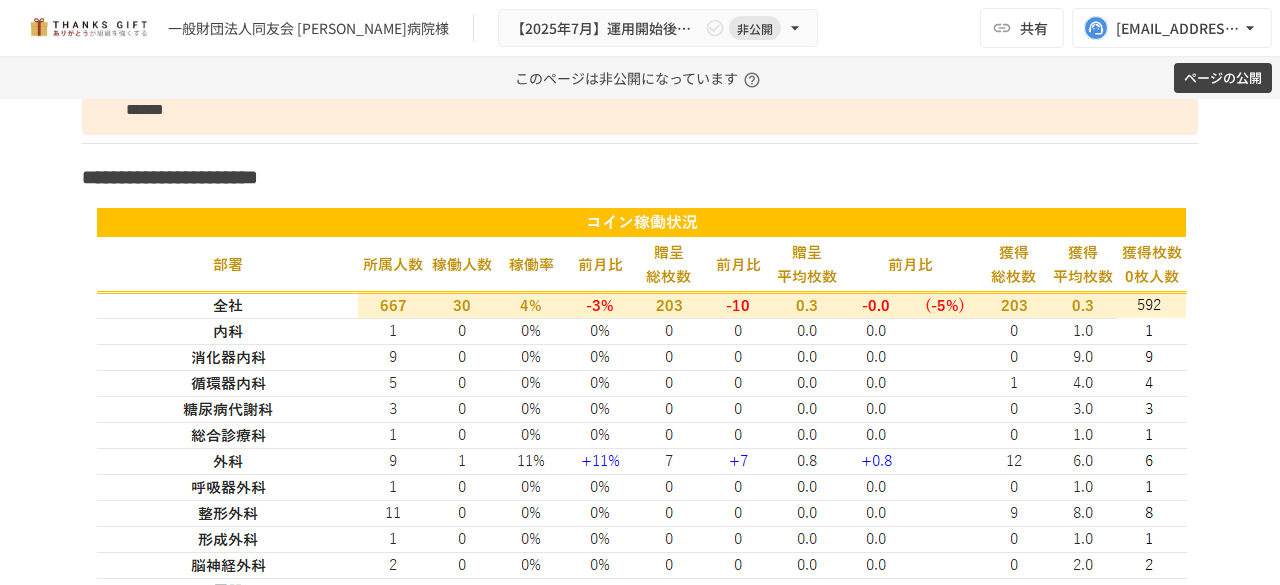 scroll, scrollTop: 13196, scrollLeft: 0, axis: vertical 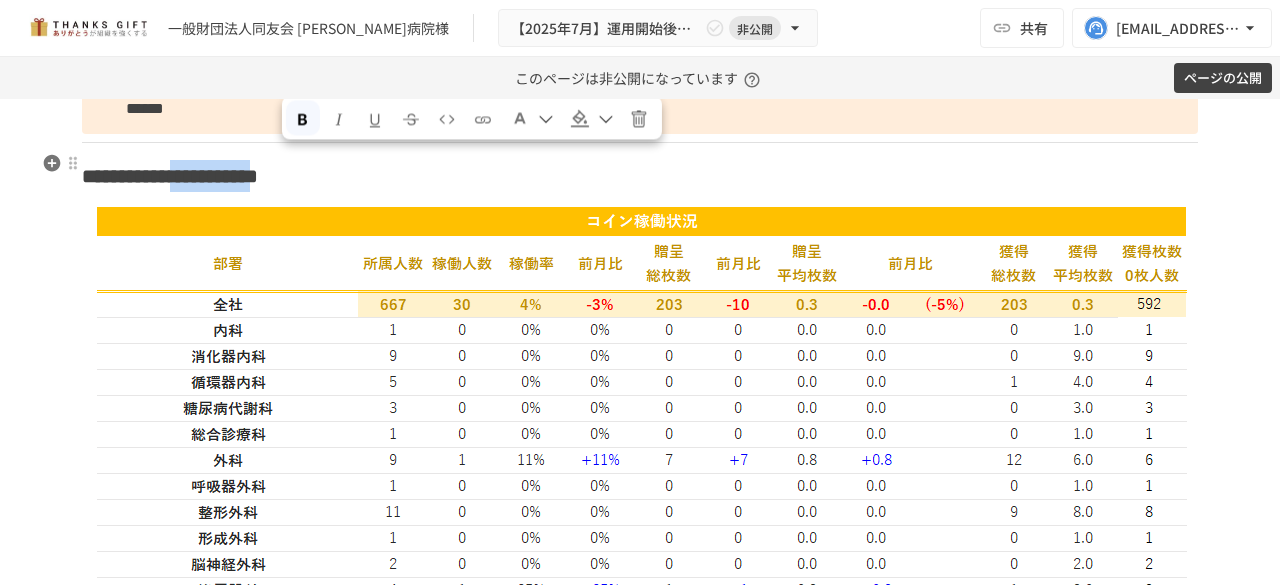 drag, startPoint x: 438, startPoint y: 162, endPoint x: 278, endPoint y: 156, distance: 160.11246 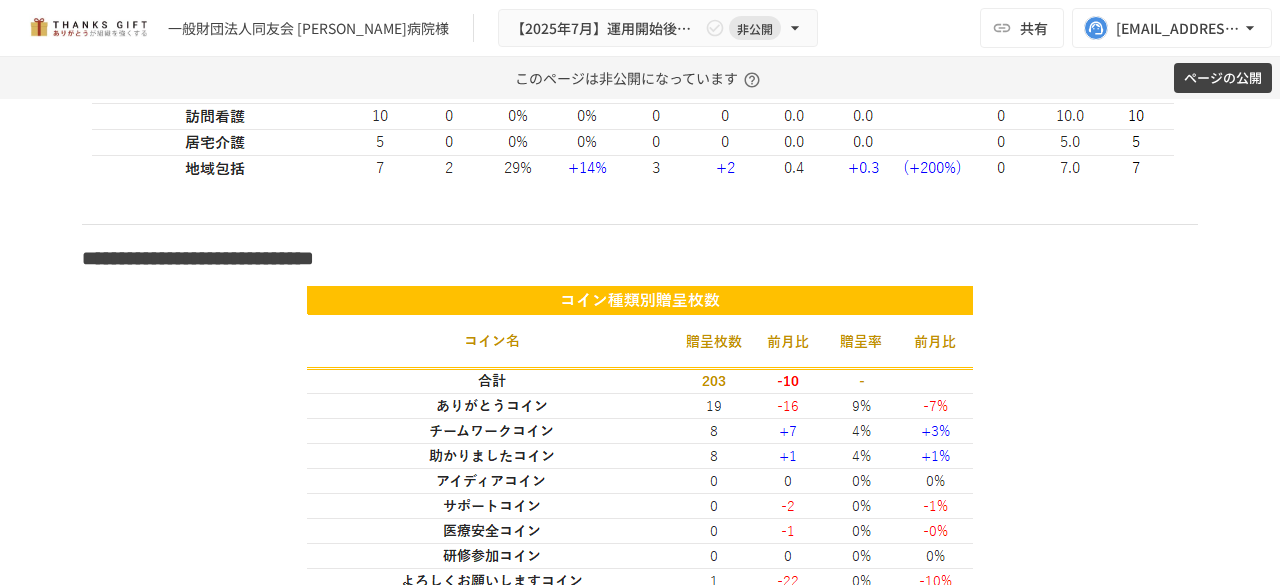 scroll, scrollTop: 14978, scrollLeft: 0, axis: vertical 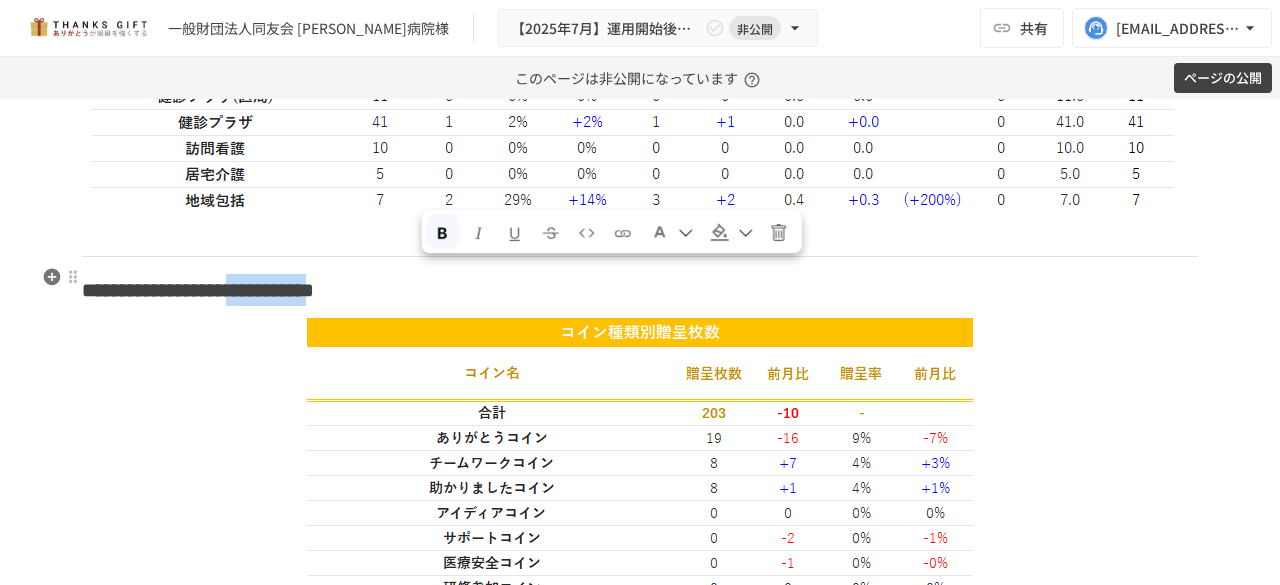 drag, startPoint x: 420, startPoint y: 279, endPoint x: 572, endPoint y: 275, distance: 152.05263 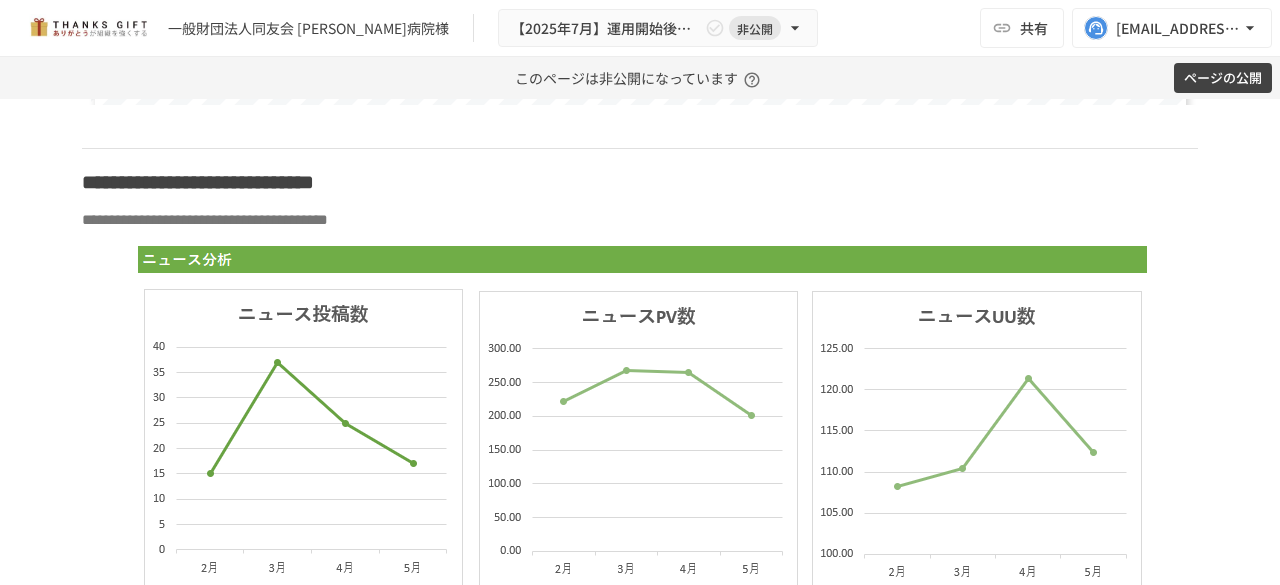 scroll, scrollTop: 17137, scrollLeft: 0, axis: vertical 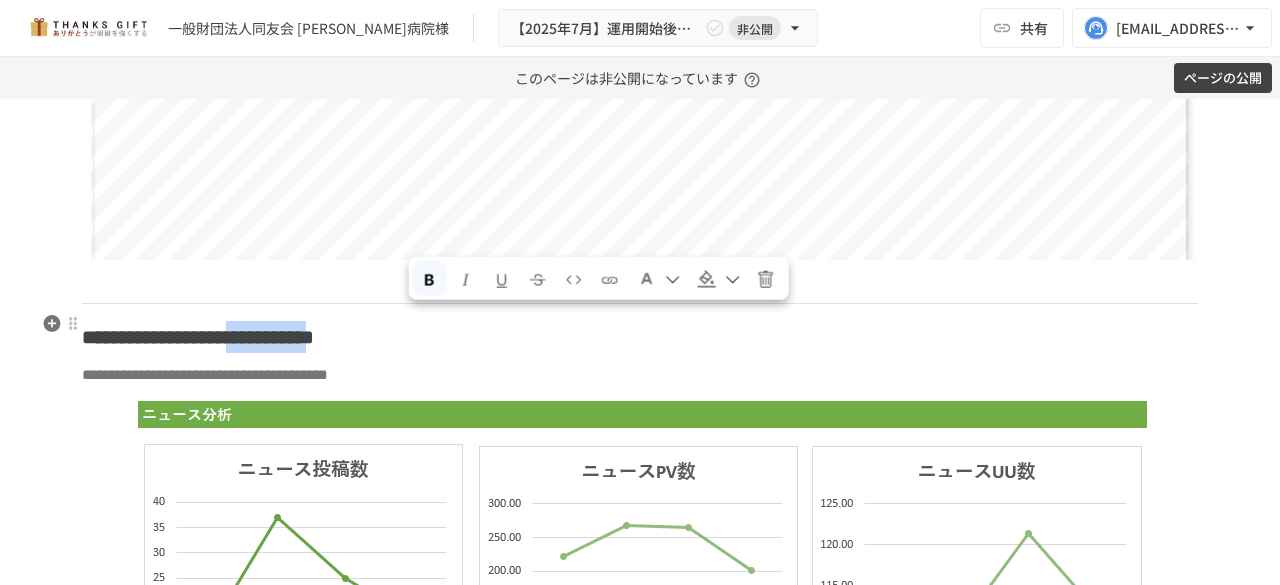 drag, startPoint x: 405, startPoint y: 321, endPoint x: 563, endPoint y: 312, distance: 158.25612 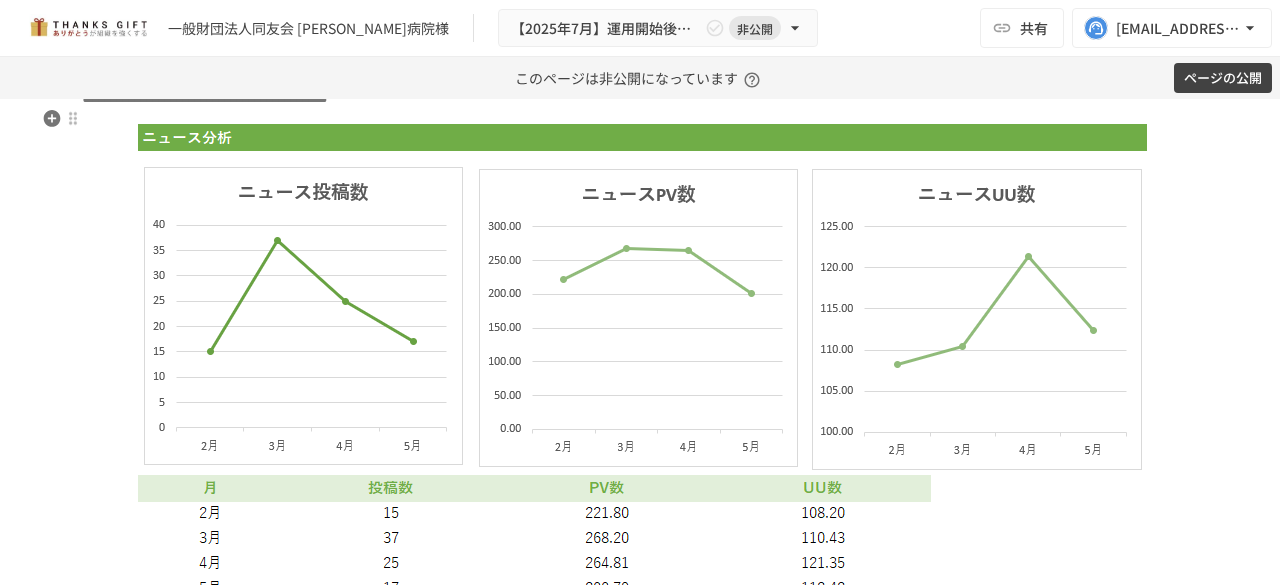 scroll, scrollTop: 17270, scrollLeft: 0, axis: vertical 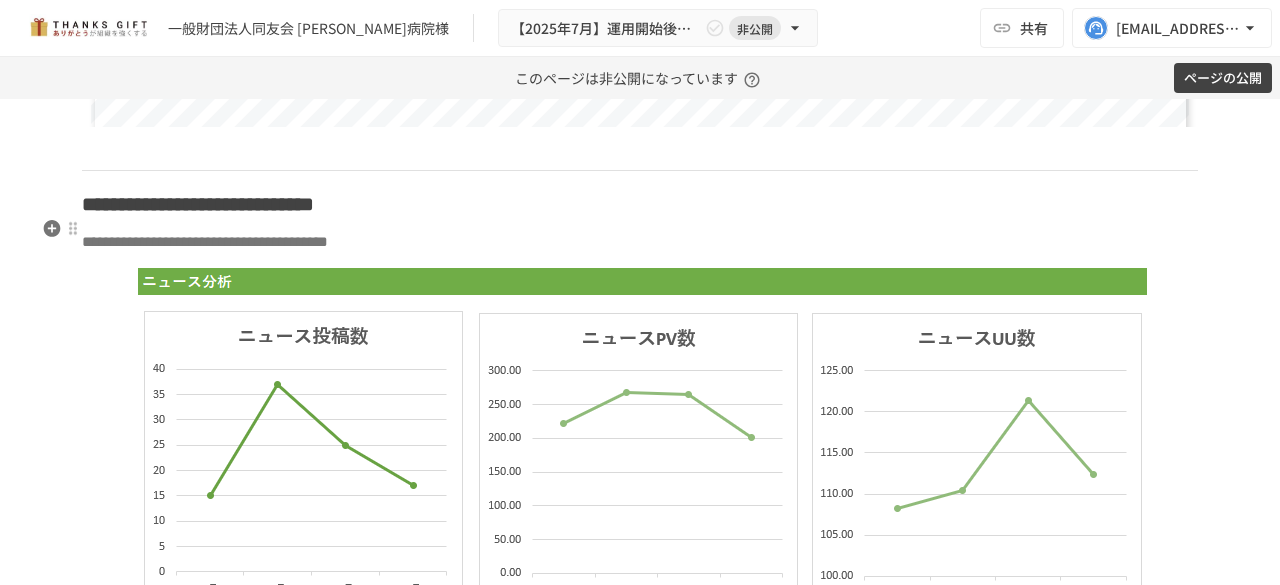 click on "**********" at bounding box center [640, -7211] 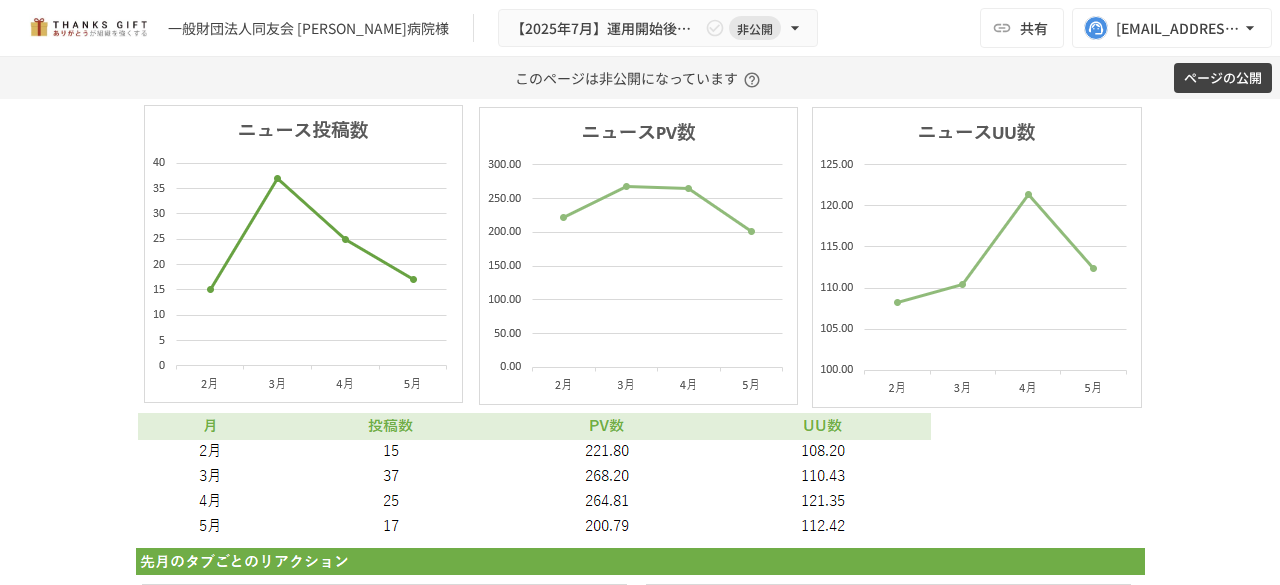 scroll, scrollTop: 18651, scrollLeft: 0, axis: vertical 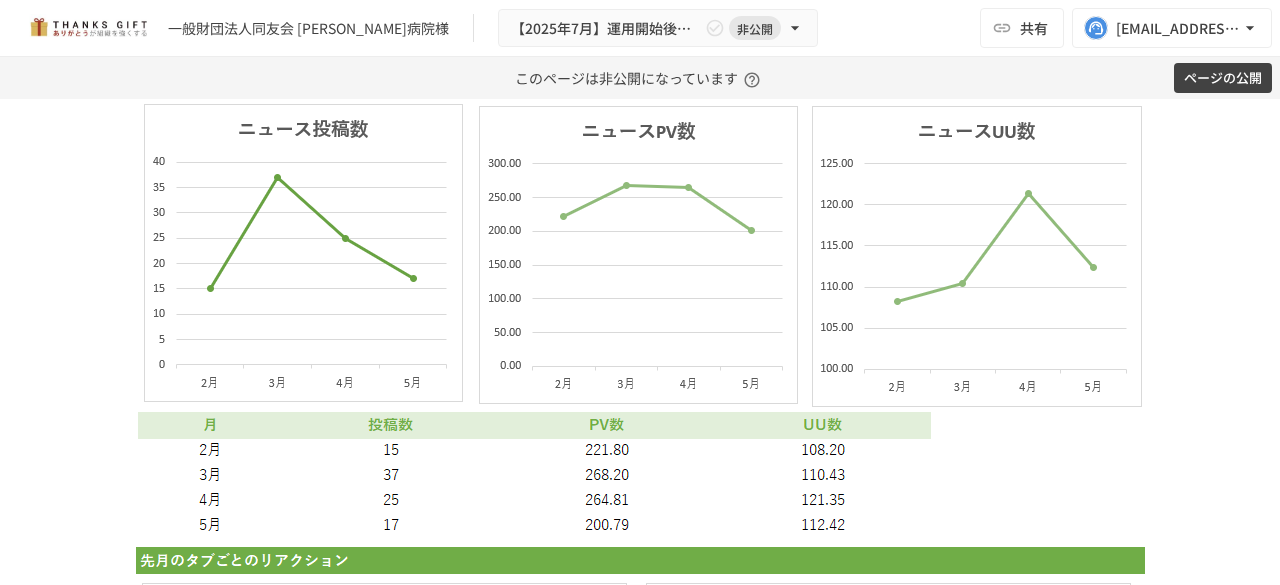 click at bounding box center [640, 295] 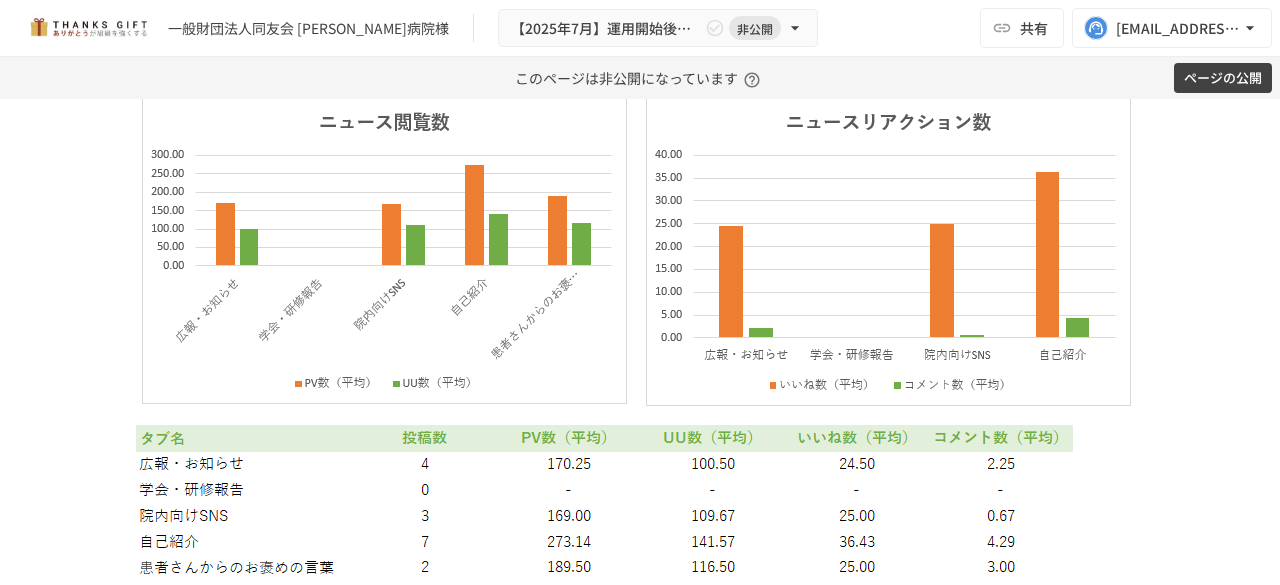 scroll, scrollTop: 18651, scrollLeft: 0, axis: vertical 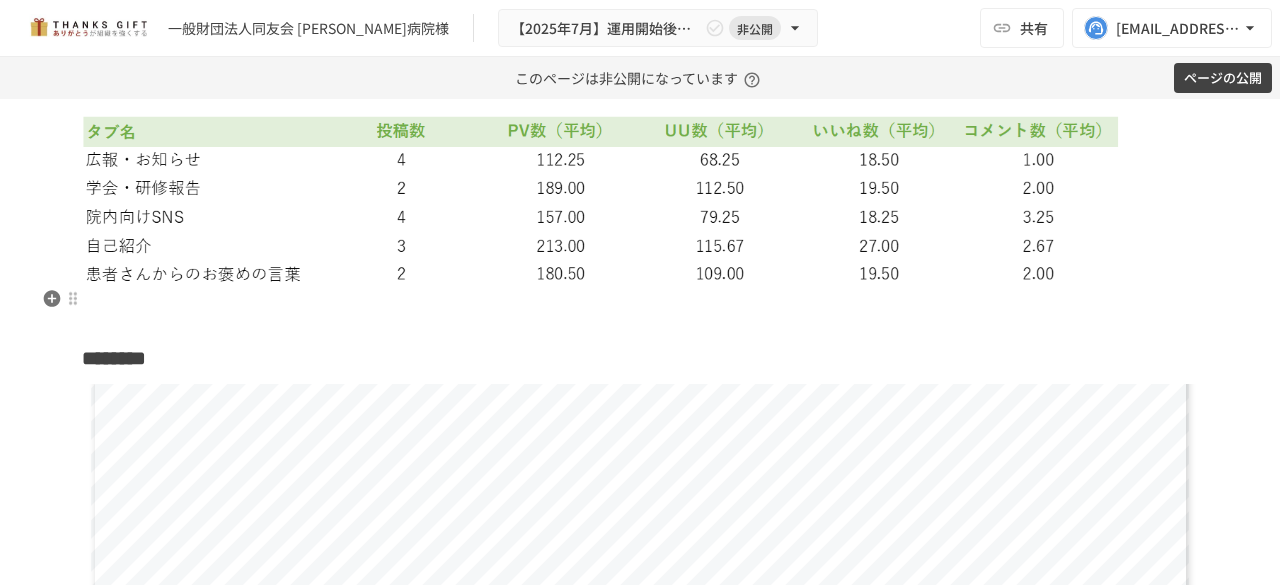 click at bounding box center [640, 312] 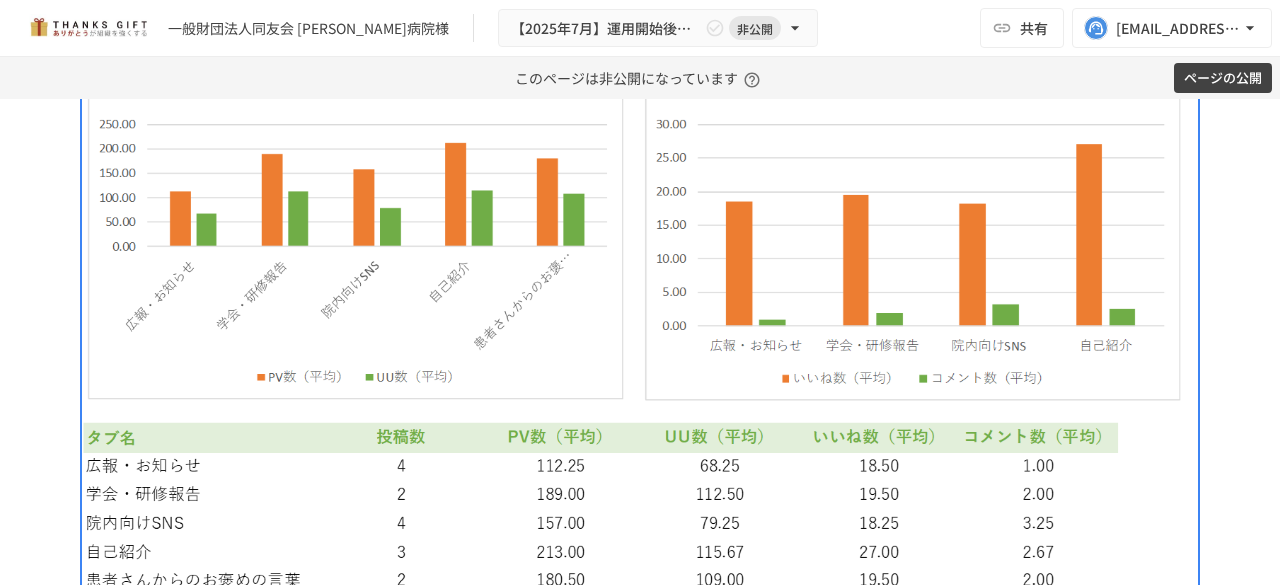 scroll, scrollTop: 18272, scrollLeft: 0, axis: vertical 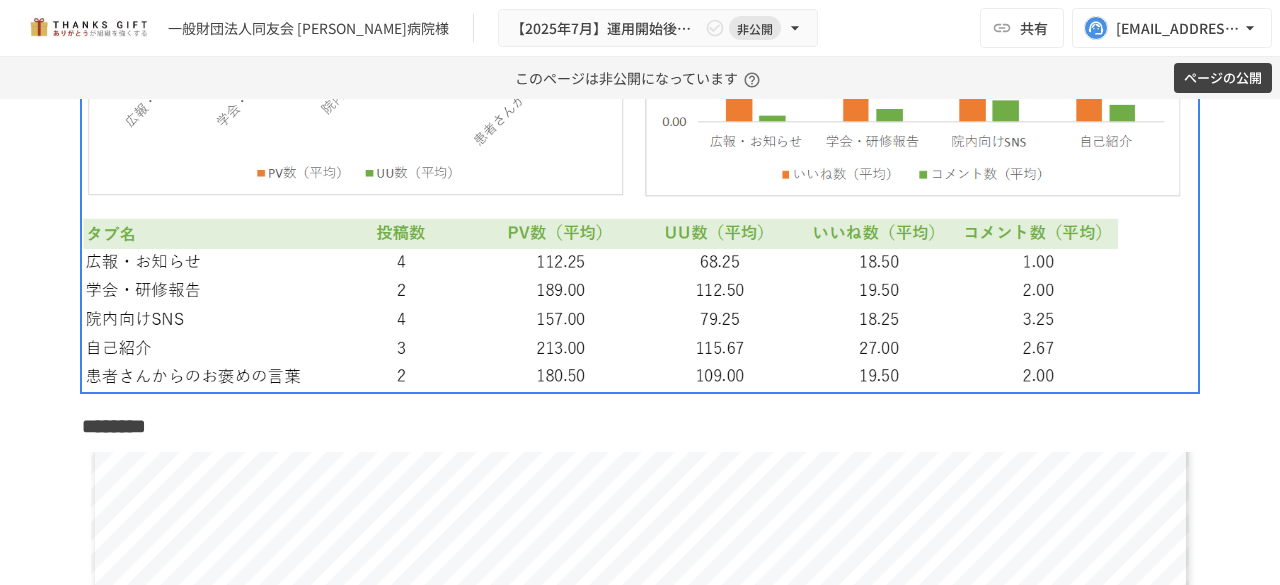 click on "**********" at bounding box center [640, -8155] 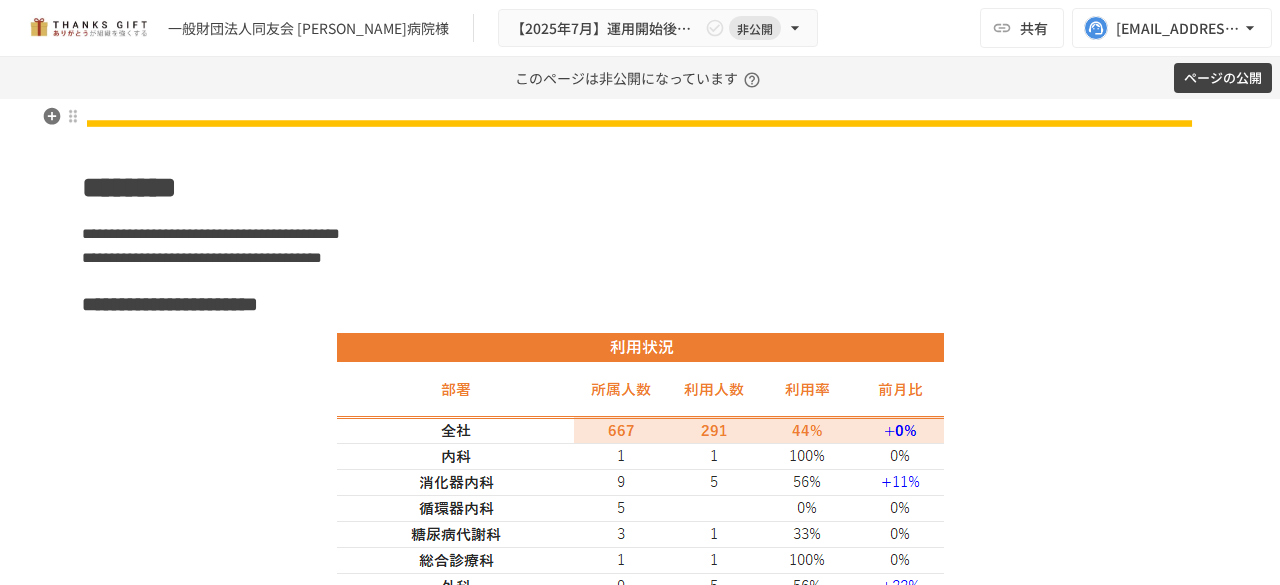 scroll, scrollTop: 1534, scrollLeft: 0, axis: vertical 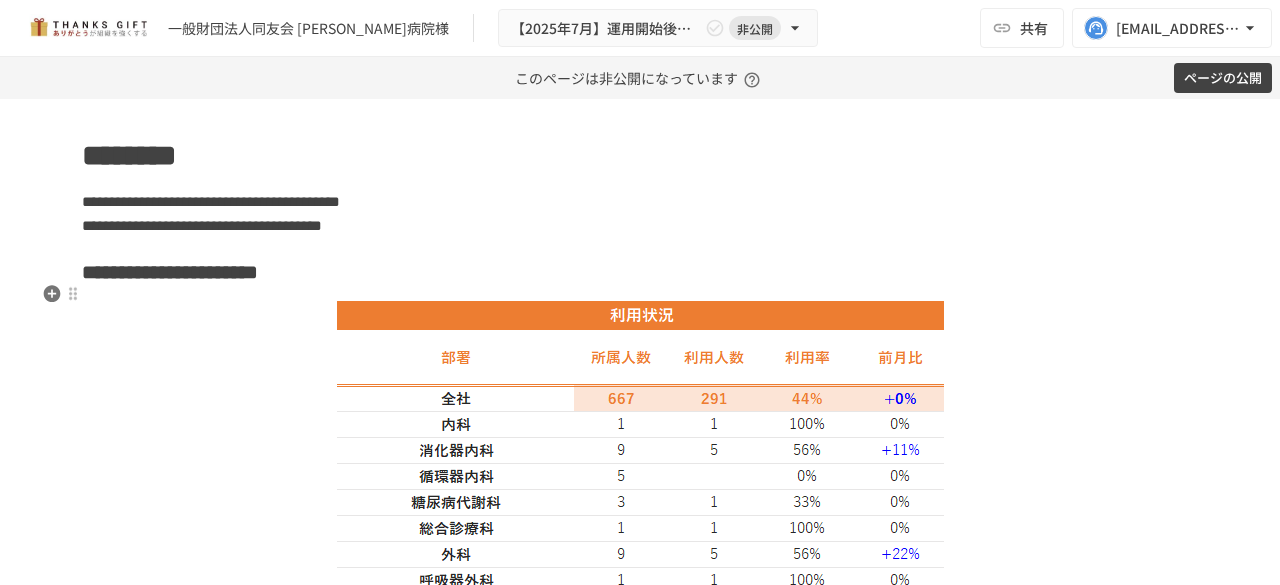 click on "**********" at bounding box center [640, 272] 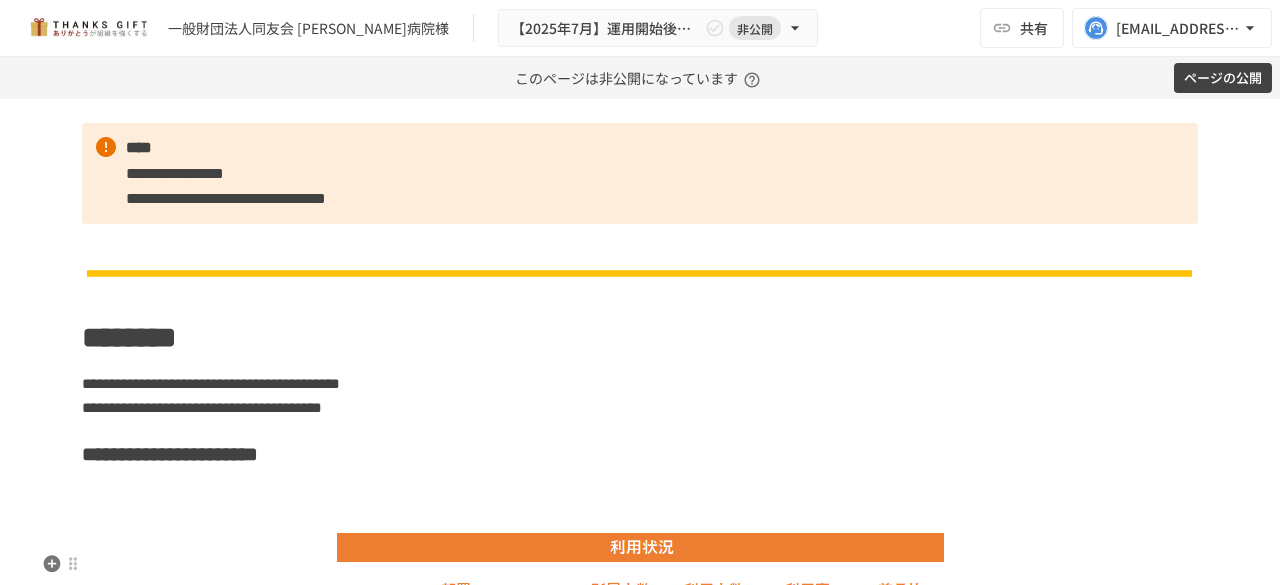 scroll, scrollTop: 1340, scrollLeft: 0, axis: vertical 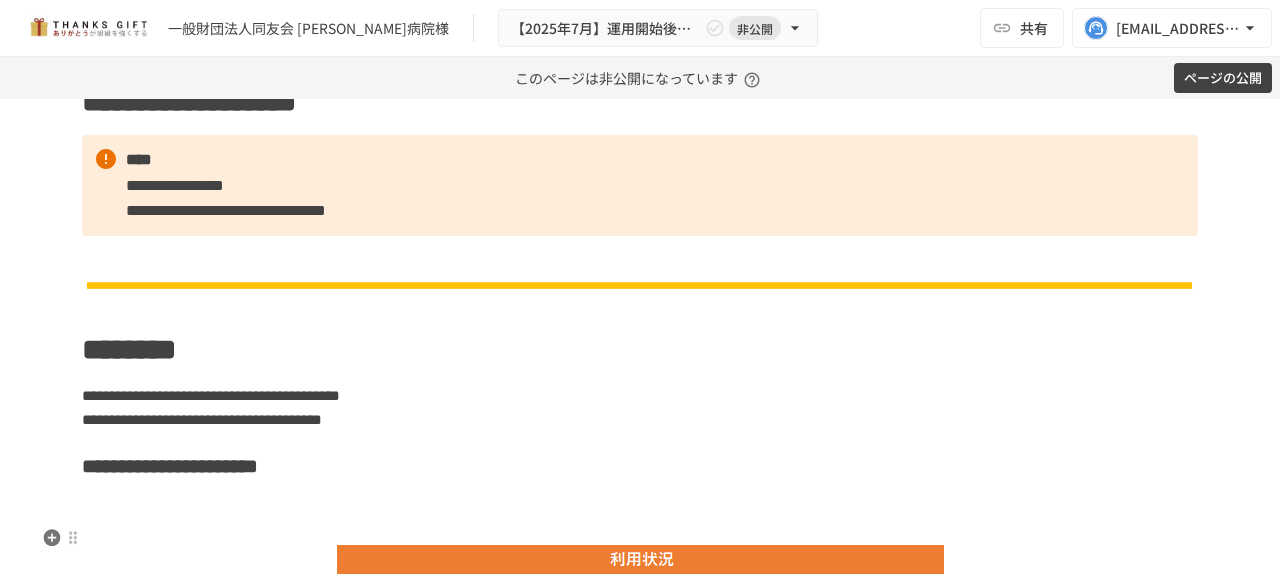 click at bounding box center [640, 516] 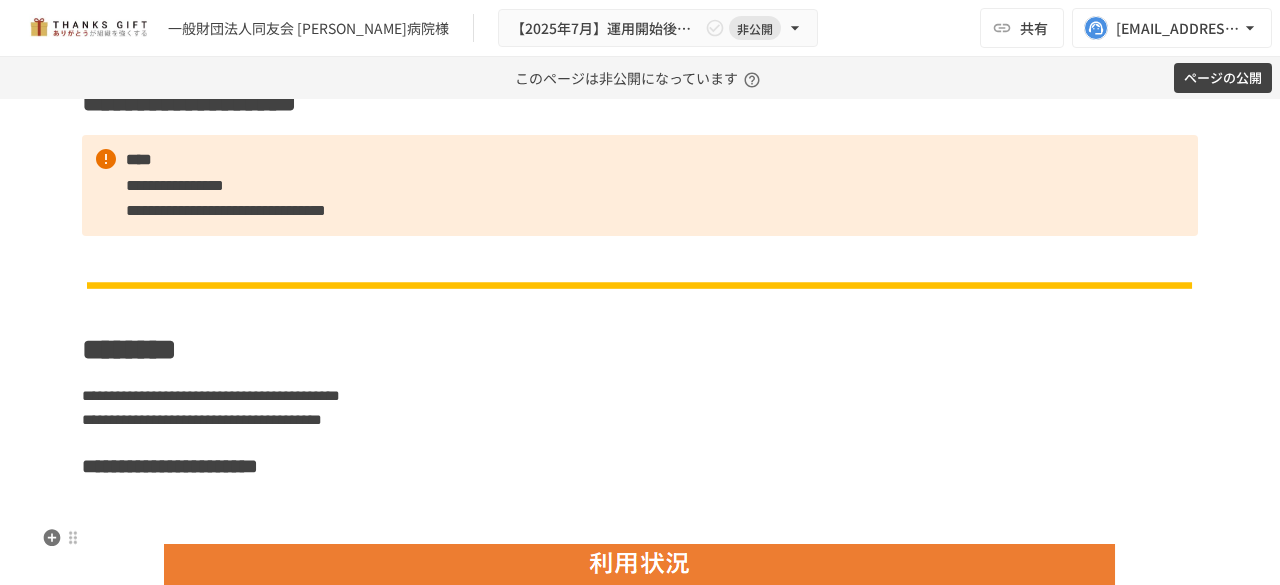 click at bounding box center [640, 516] 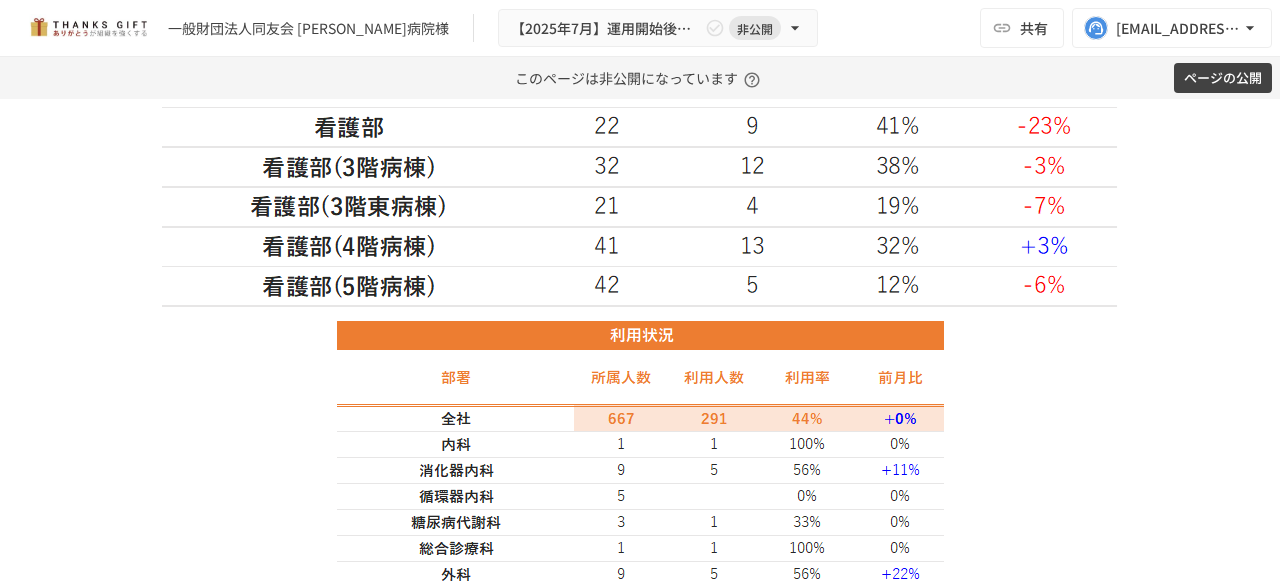 scroll, scrollTop: 2727, scrollLeft: 0, axis: vertical 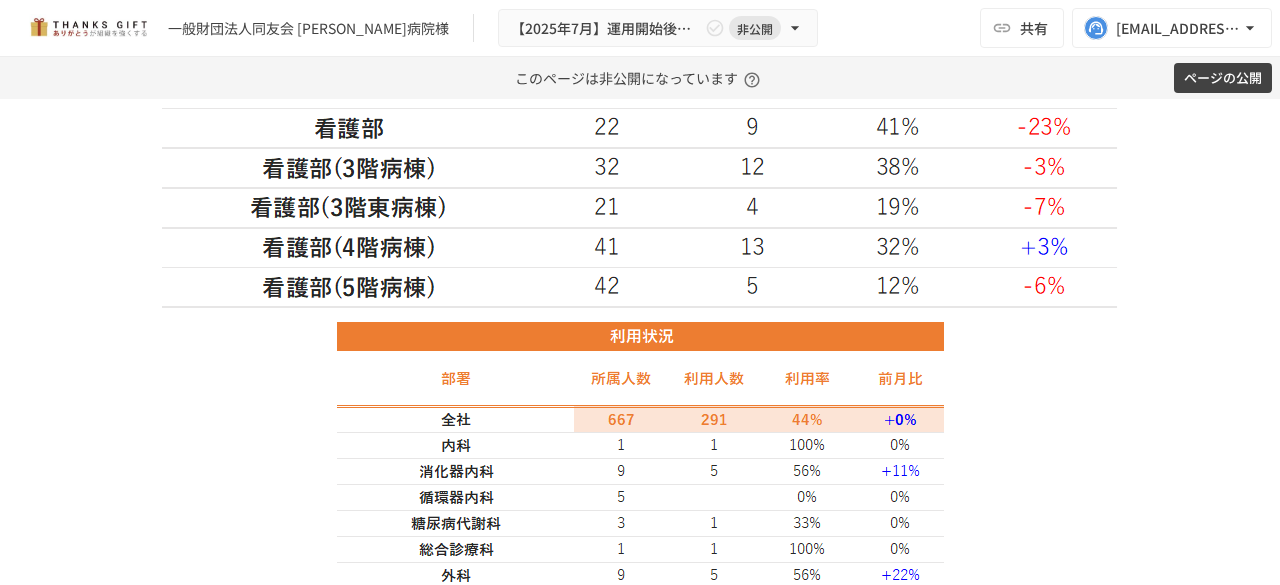 click at bounding box center [640, 646] 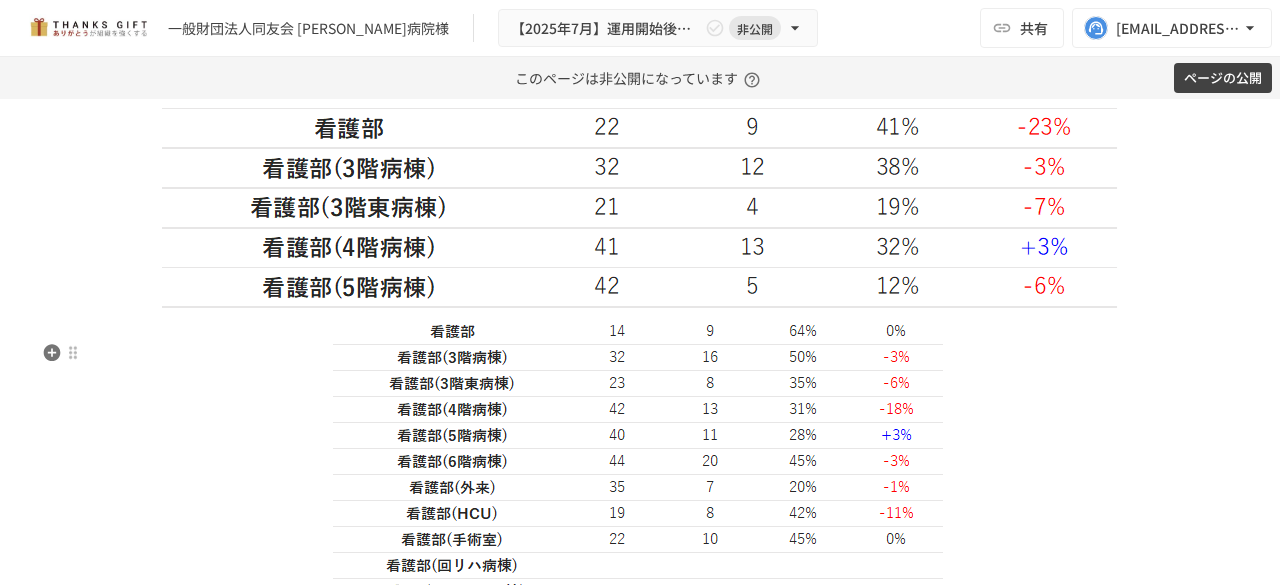click at bounding box center (640, 667) 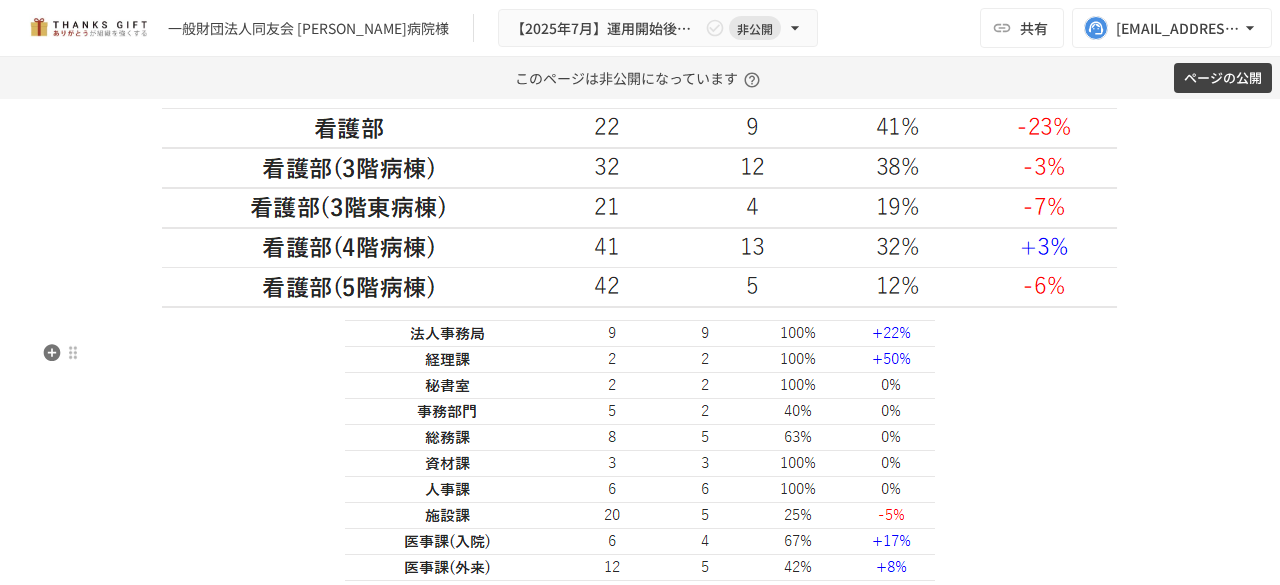 click at bounding box center [640, 527] 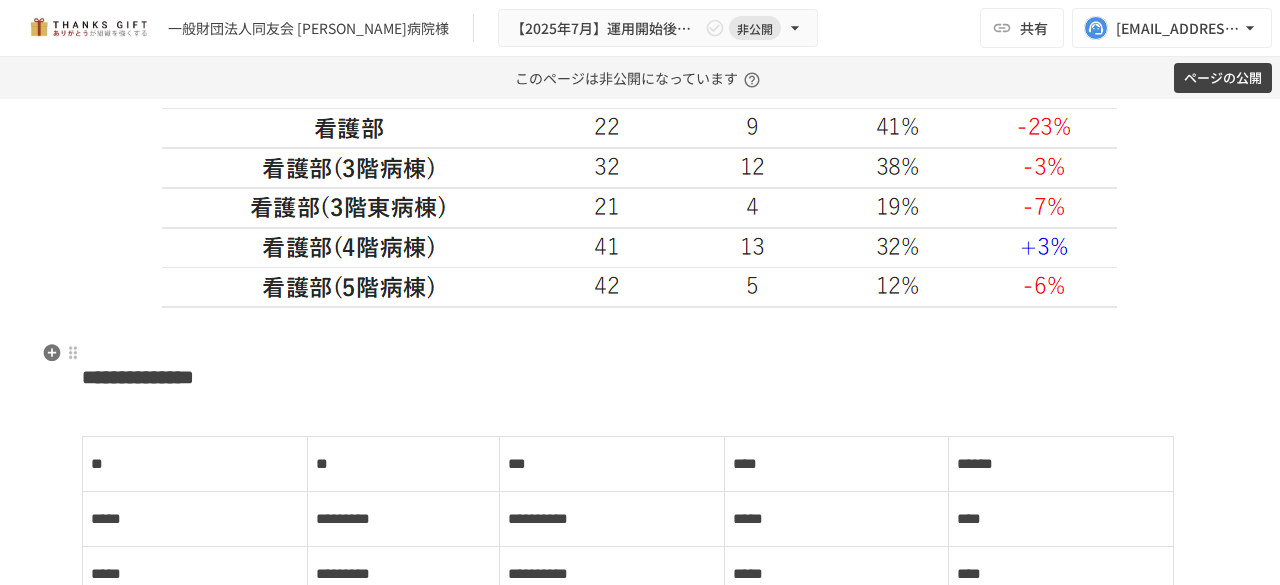 click at bounding box center [640, 331] 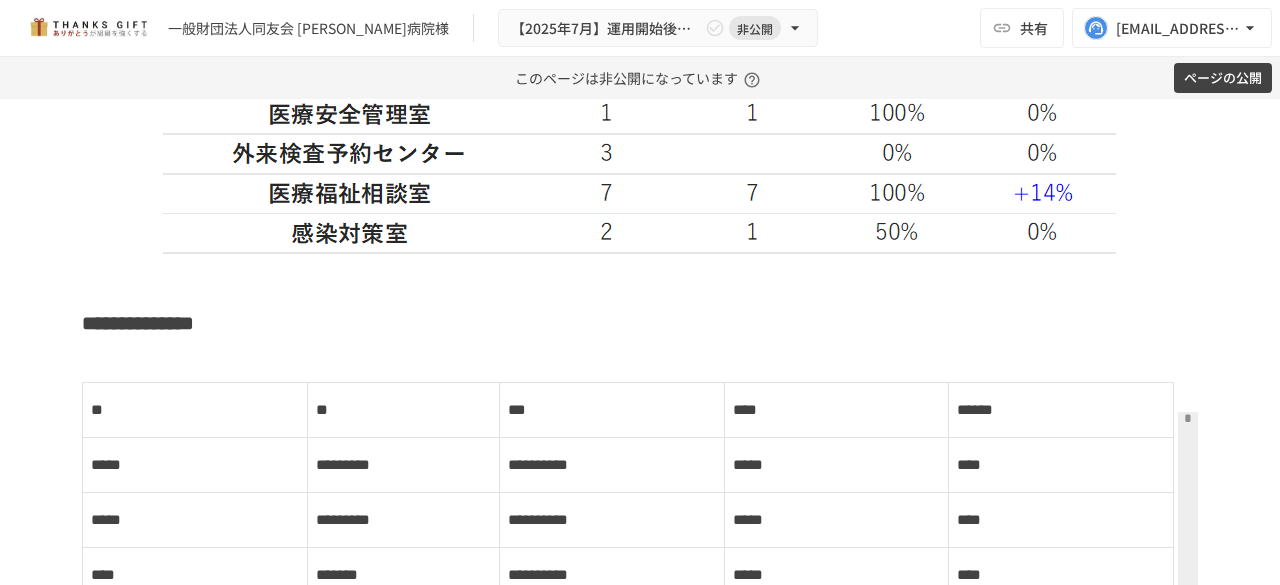 scroll, scrollTop: 3669, scrollLeft: 0, axis: vertical 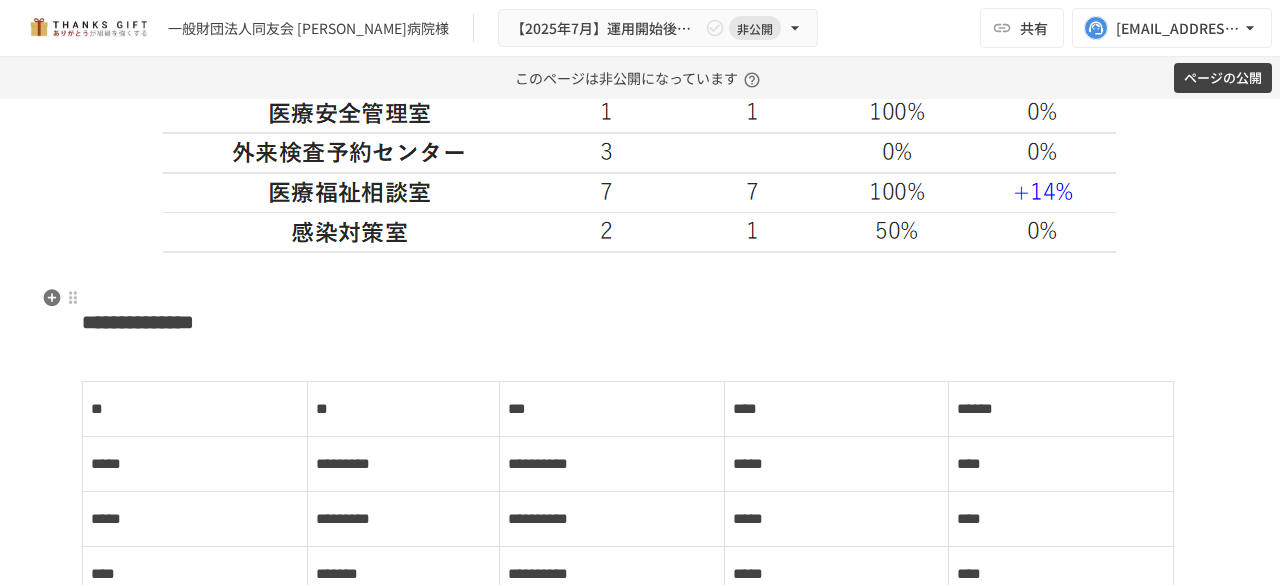 click at bounding box center (640, 276) 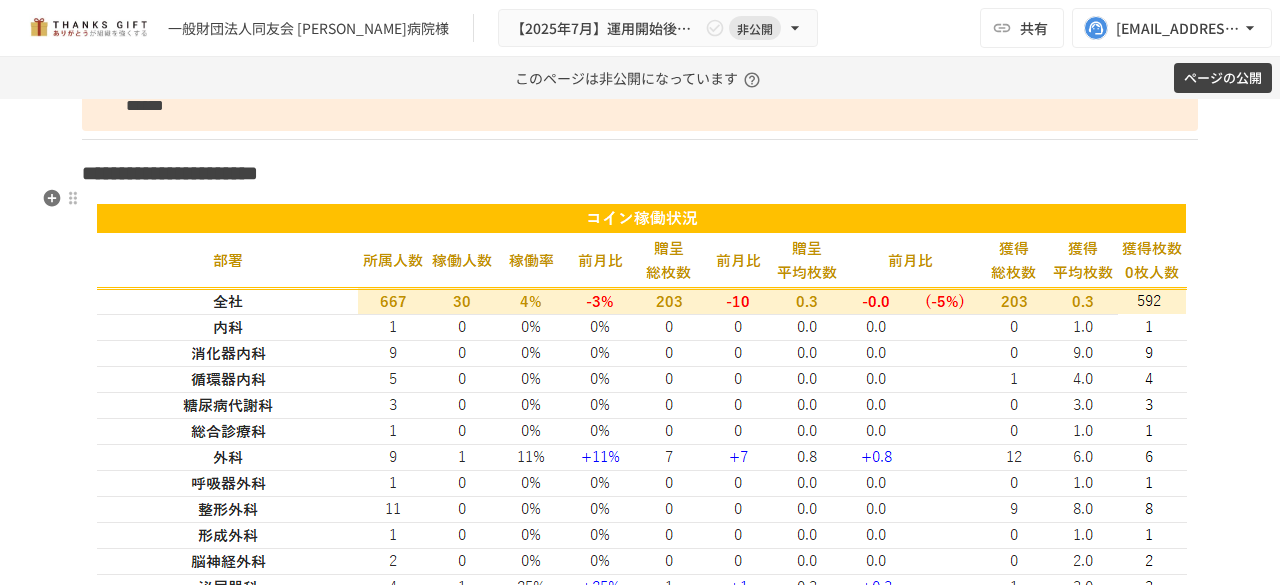 scroll, scrollTop: 14138, scrollLeft: 0, axis: vertical 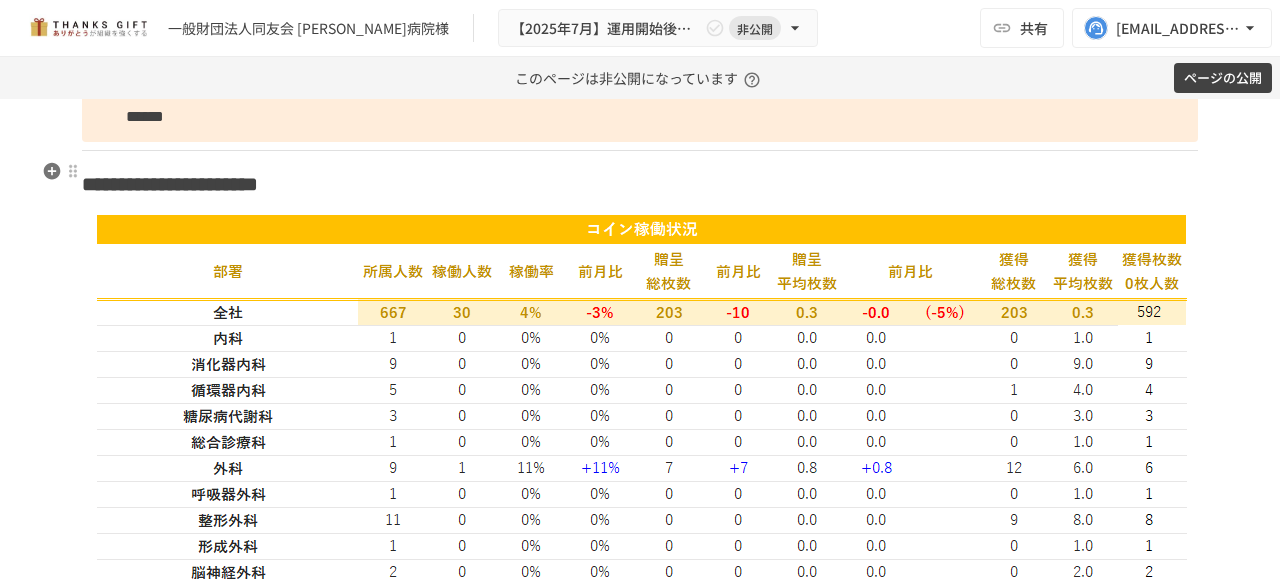 click on "**********" at bounding box center [640, 184] 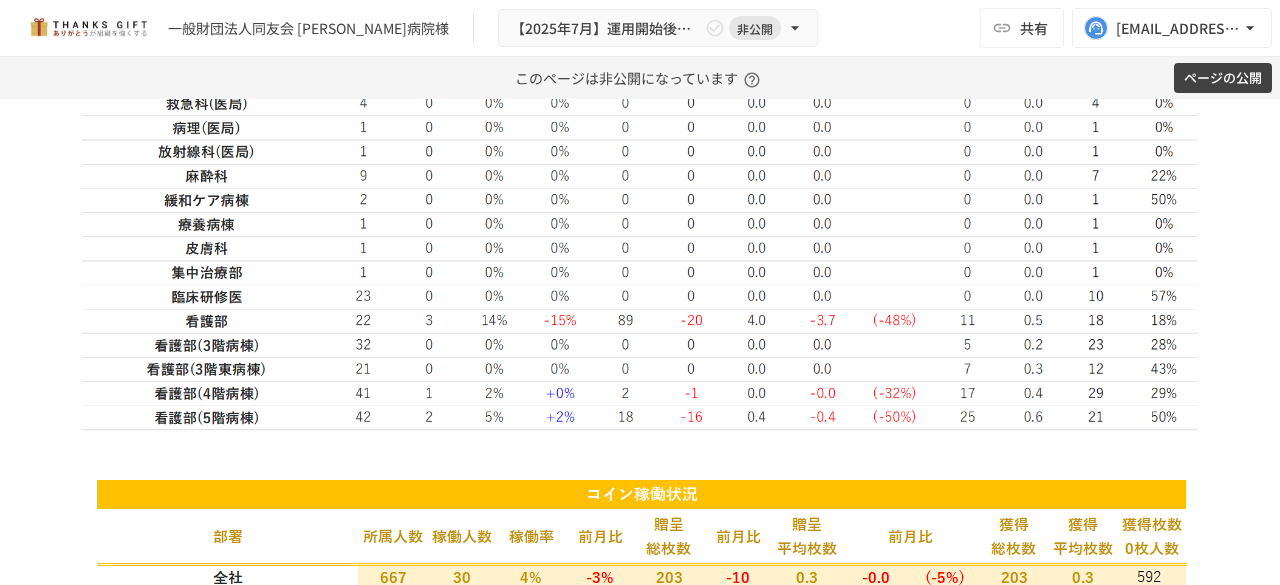 scroll, scrollTop: 14663, scrollLeft: 0, axis: vertical 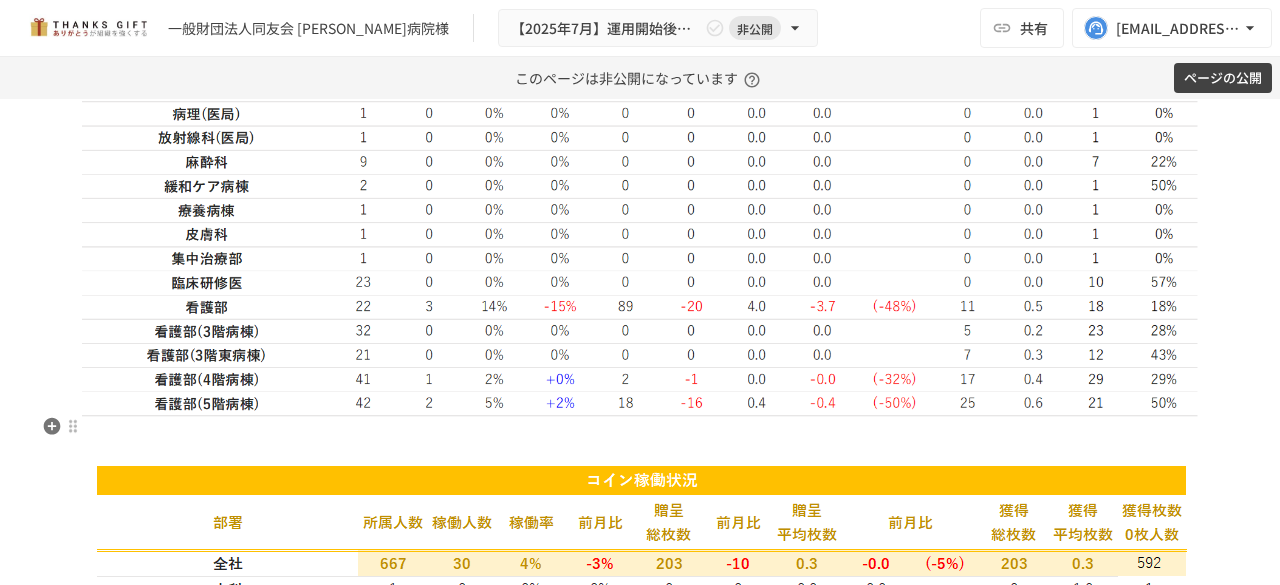 click at bounding box center (640, 439) 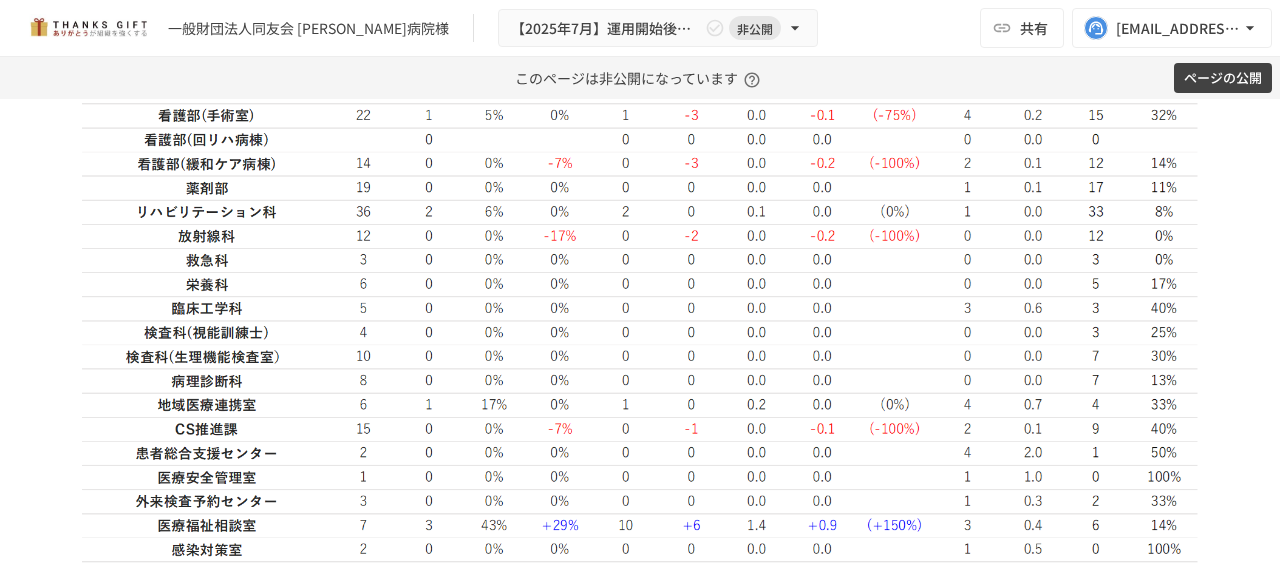 scroll, scrollTop: 15267, scrollLeft: 0, axis: vertical 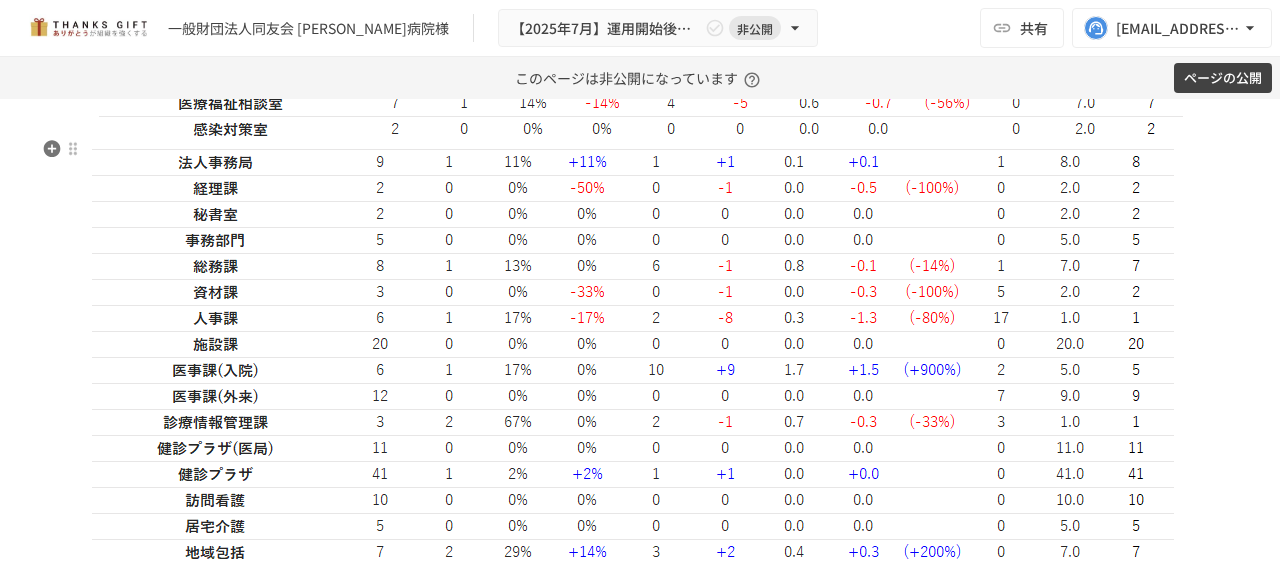 click on "**********" at bounding box center [640, -6250] 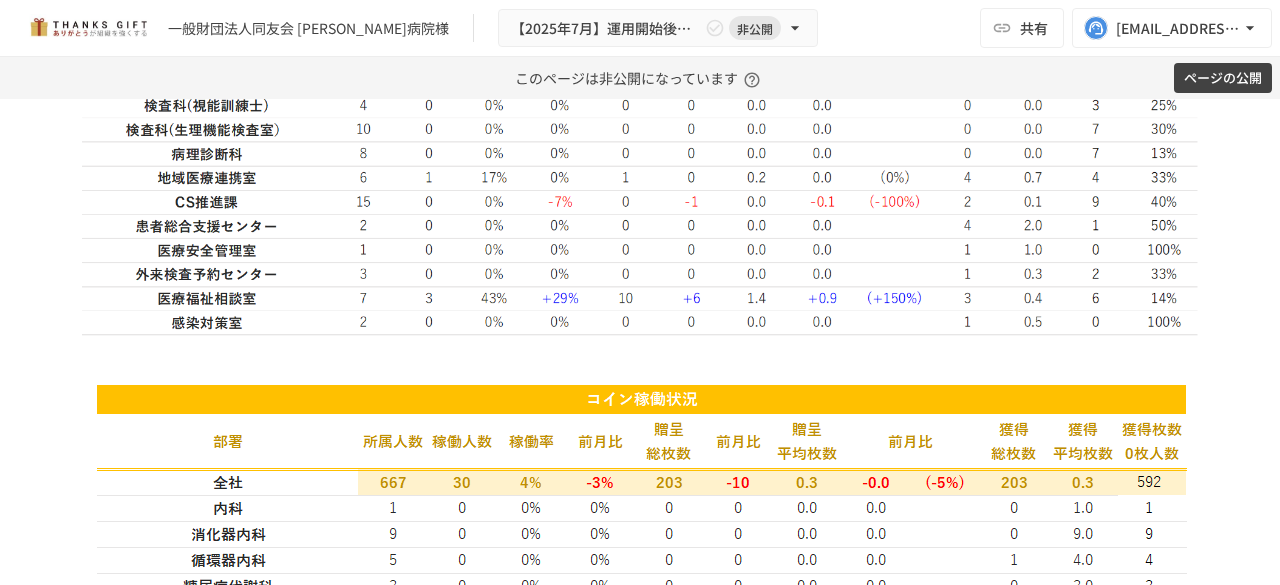 scroll, scrollTop: 15286, scrollLeft: 0, axis: vertical 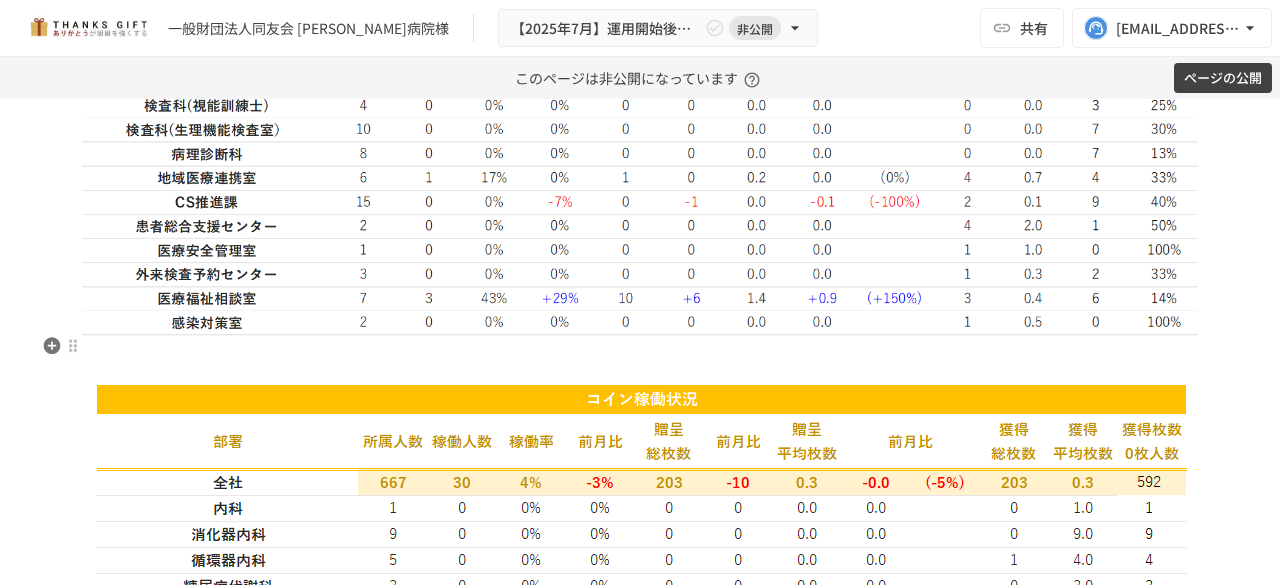 click at bounding box center (640, 358) 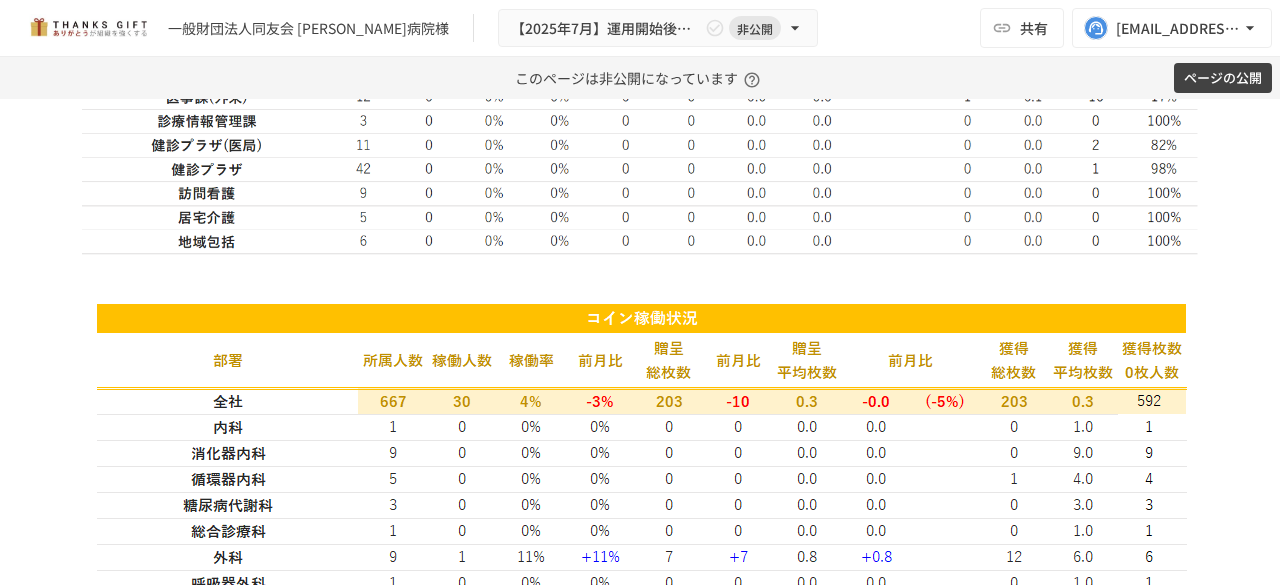 scroll, scrollTop: 15768, scrollLeft: 0, axis: vertical 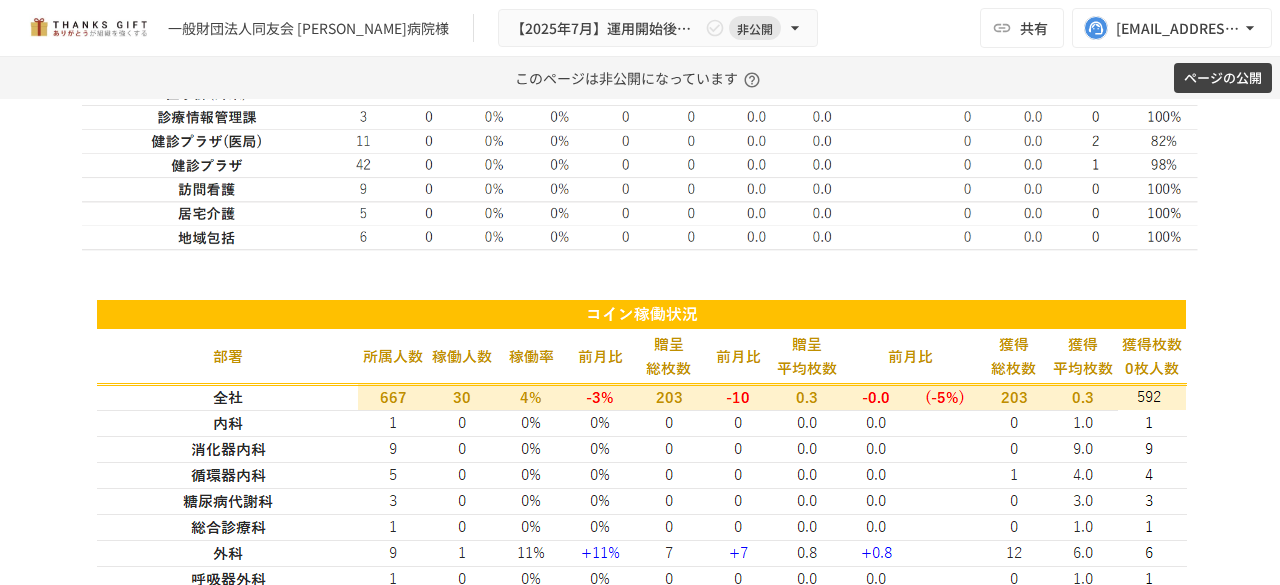 click at bounding box center (640, 625) 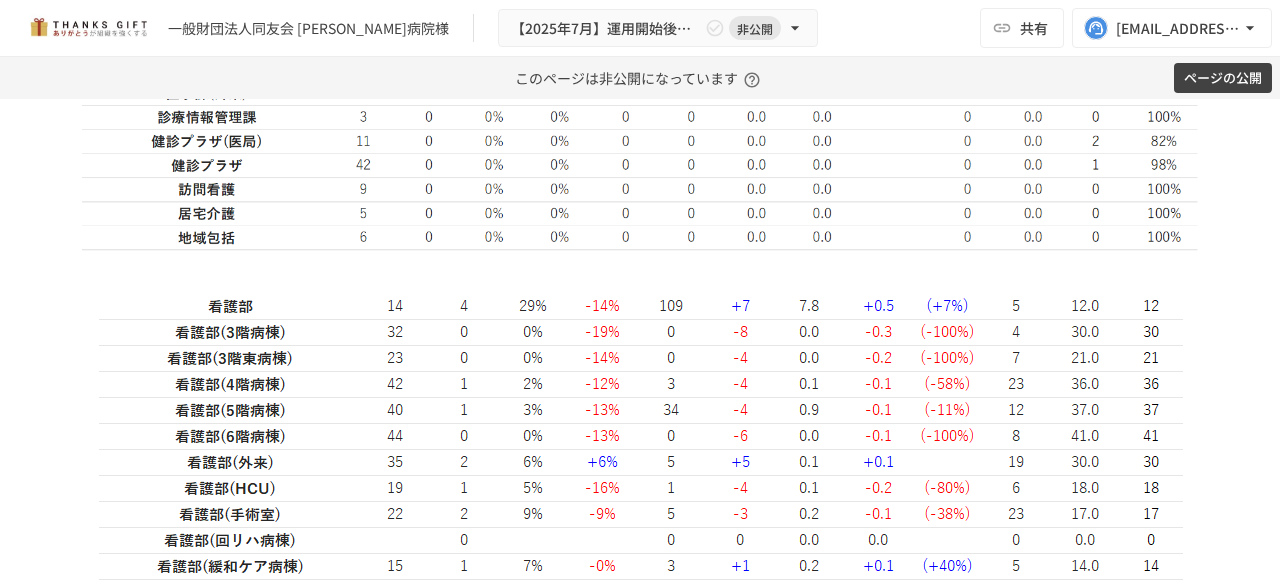 scroll, scrollTop: 15768, scrollLeft: 0, axis: vertical 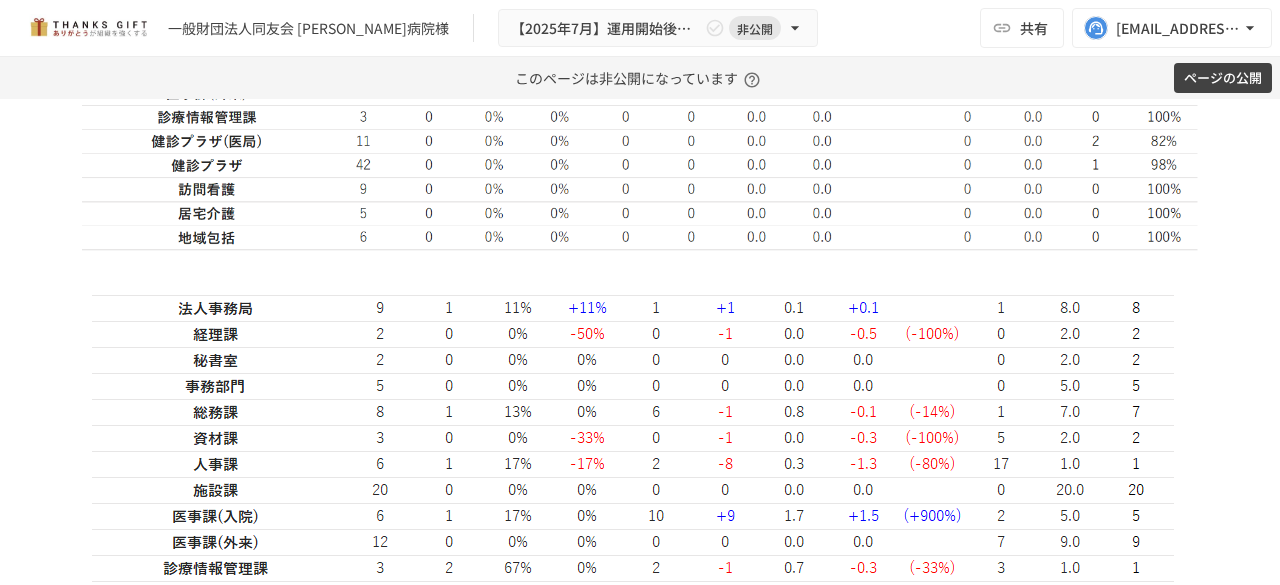 click at bounding box center (640, 503) 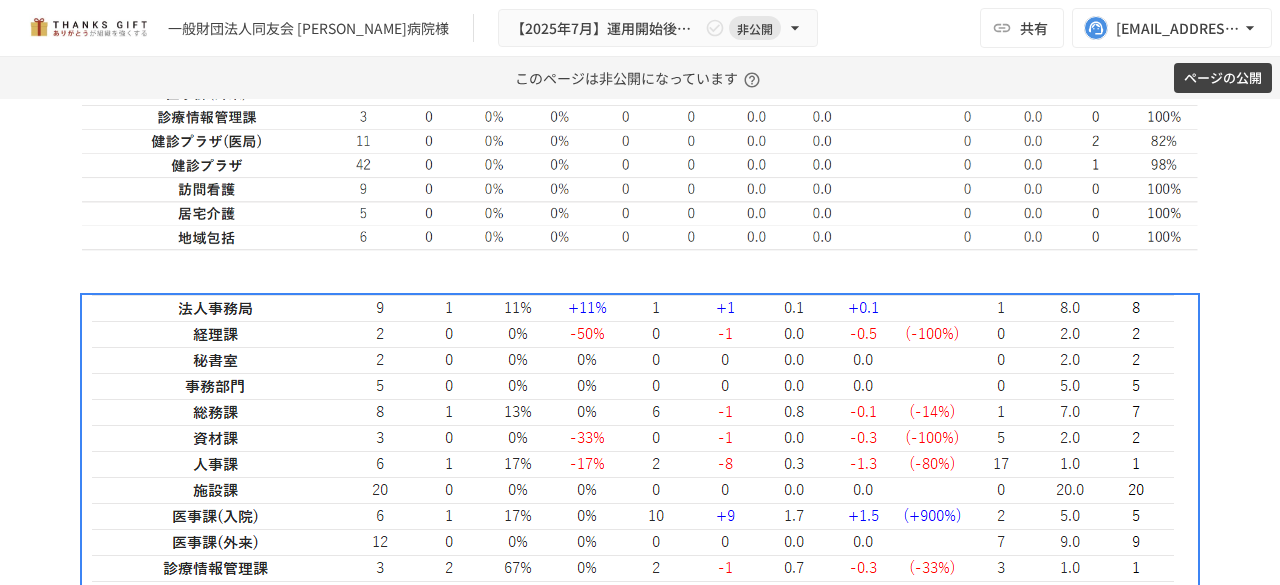 scroll, scrollTop: 15768, scrollLeft: 0, axis: vertical 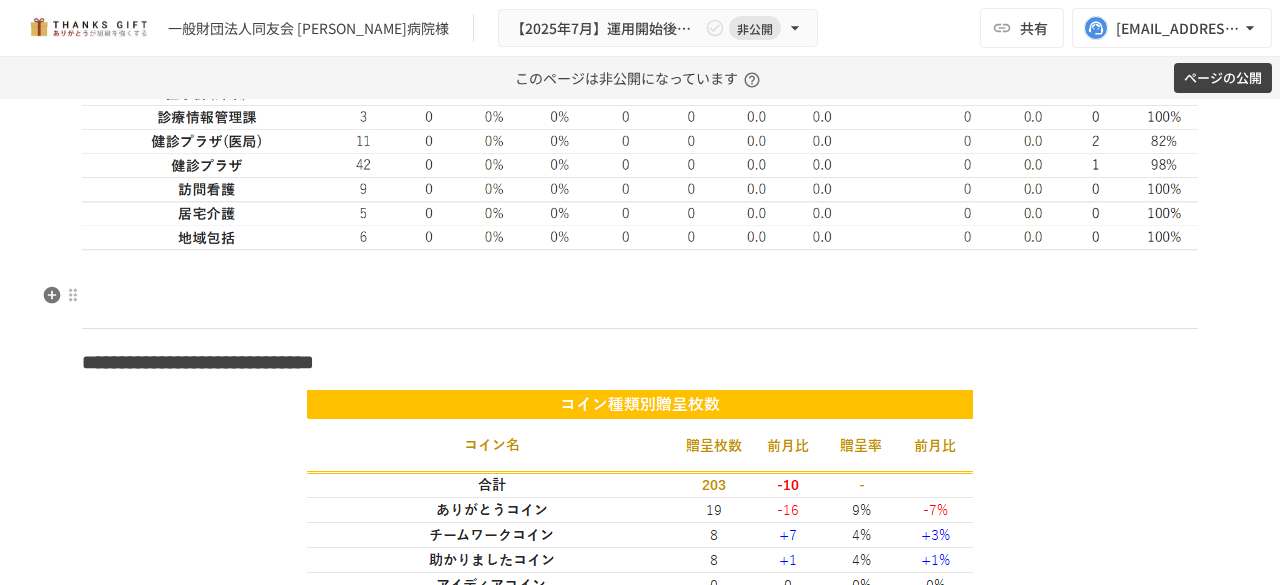 click at bounding box center [640, 307] 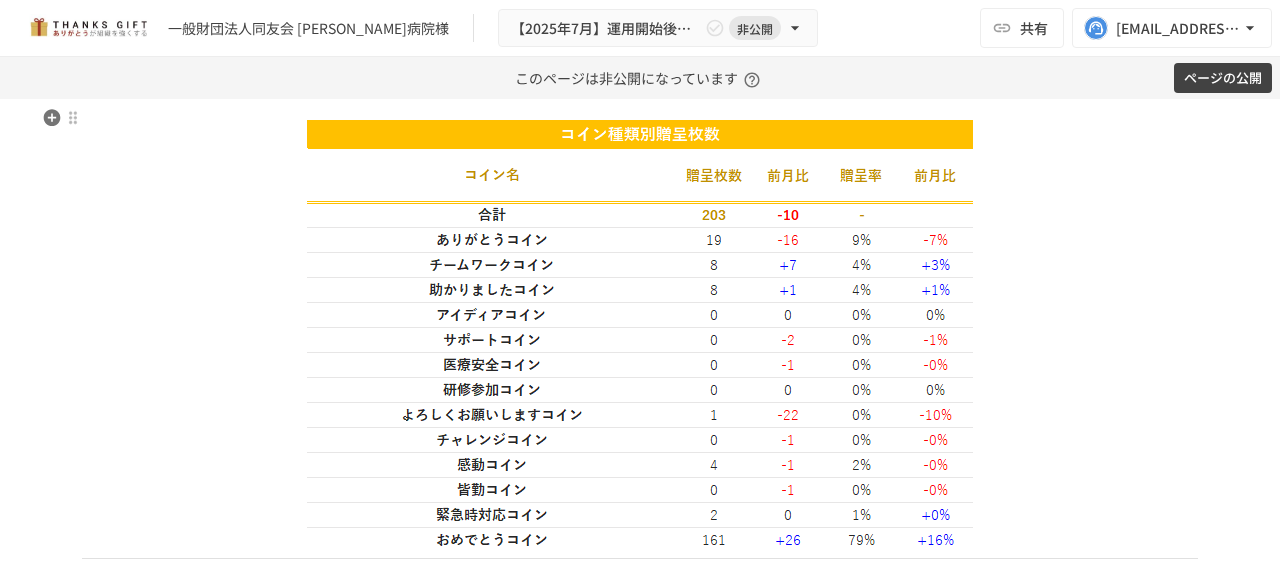 scroll, scrollTop: 16108, scrollLeft: 0, axis: vertical 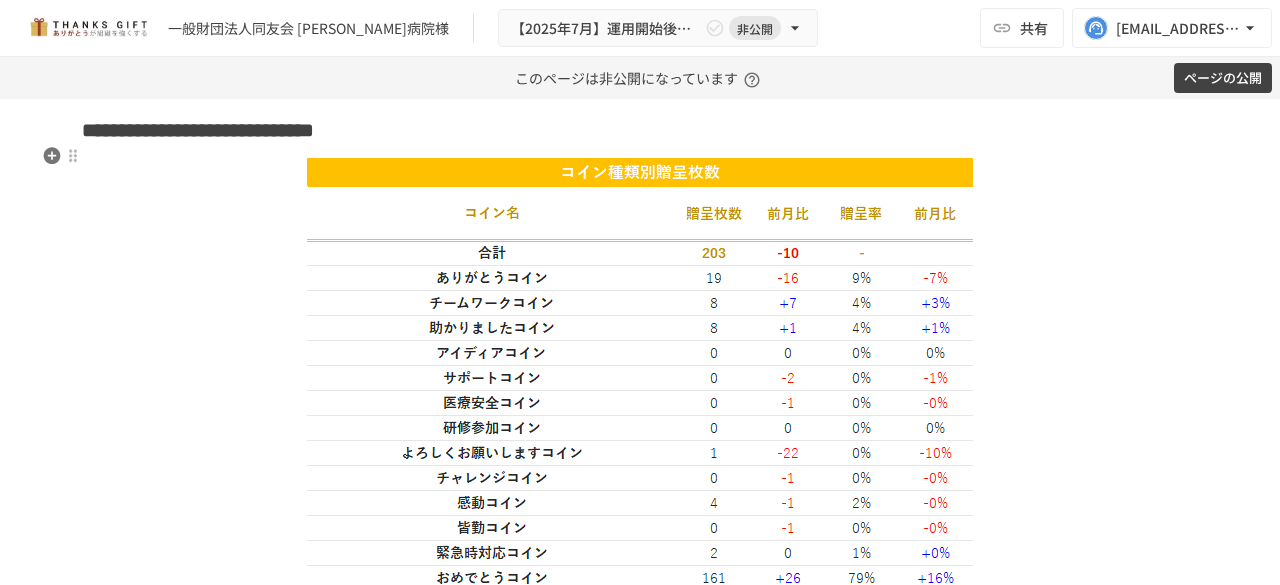 click on "**********" at bounding box center (640, -6025) 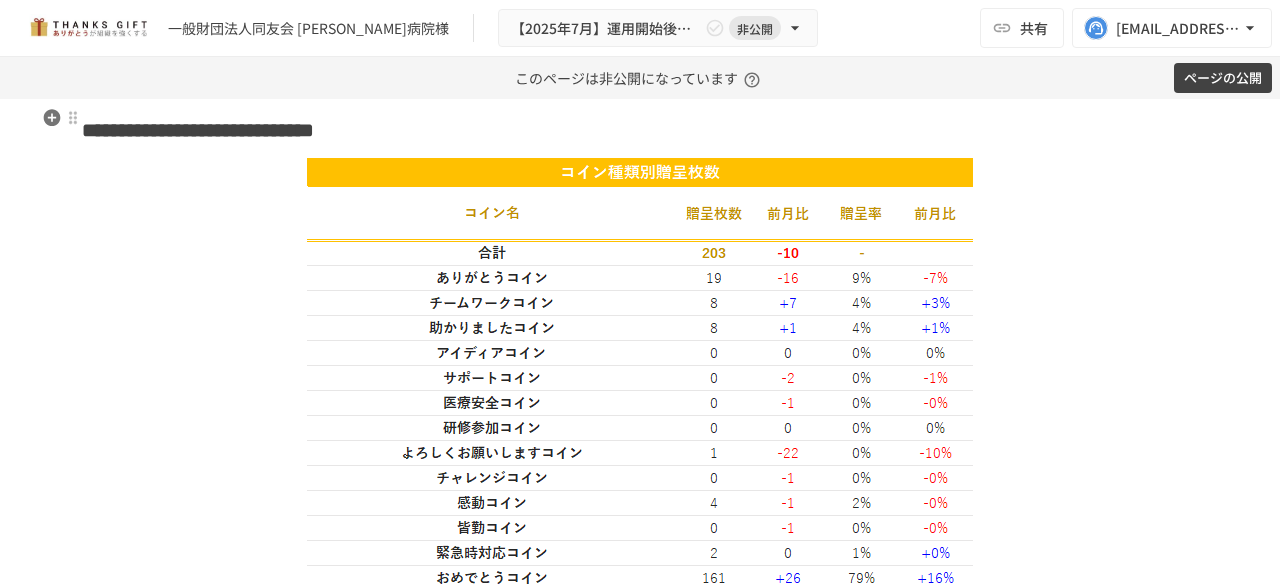 click on "**********" at bounding box center [640, 130] 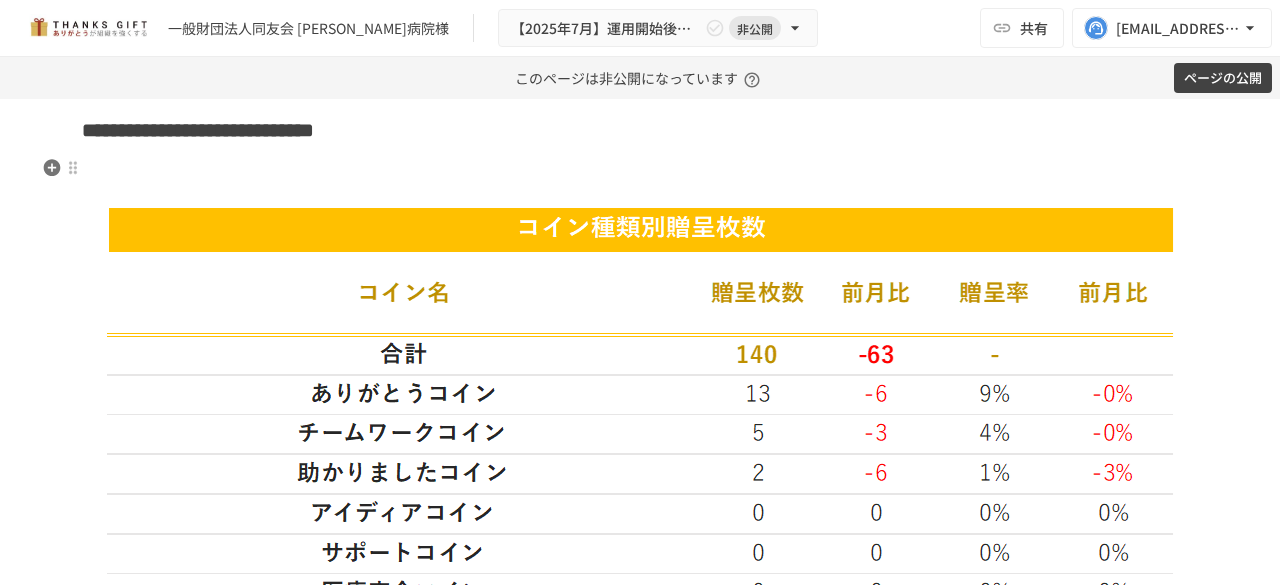 click on "**********" at bounding box center (640, -5651) 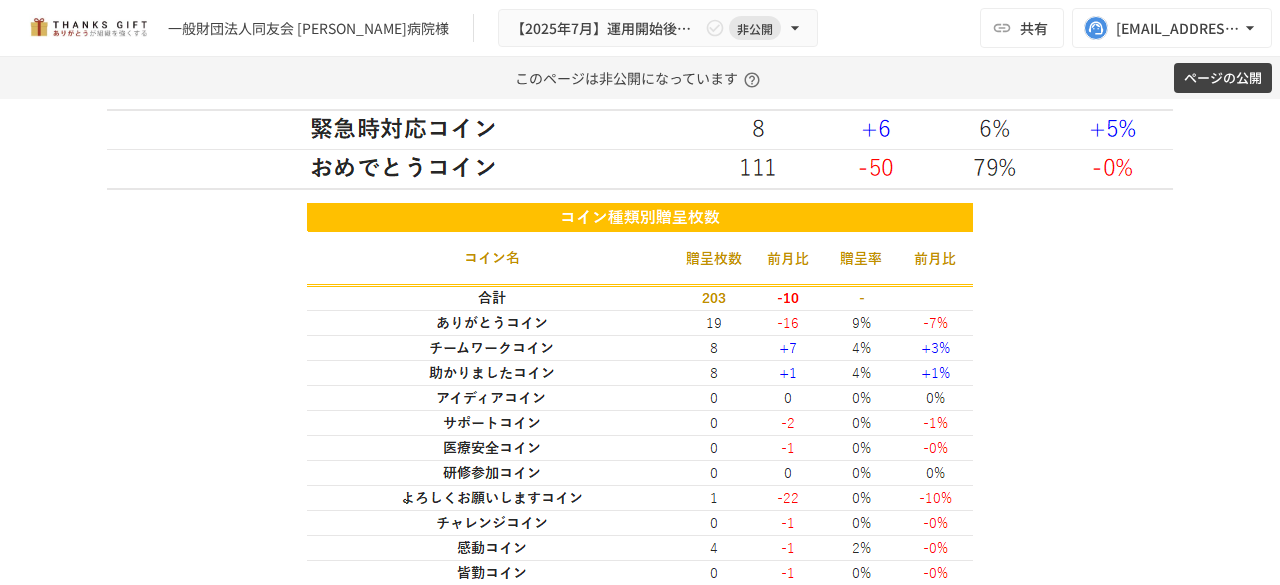 scroll, scrollTop: 16586, scrollLeft: 0, axis: vertical 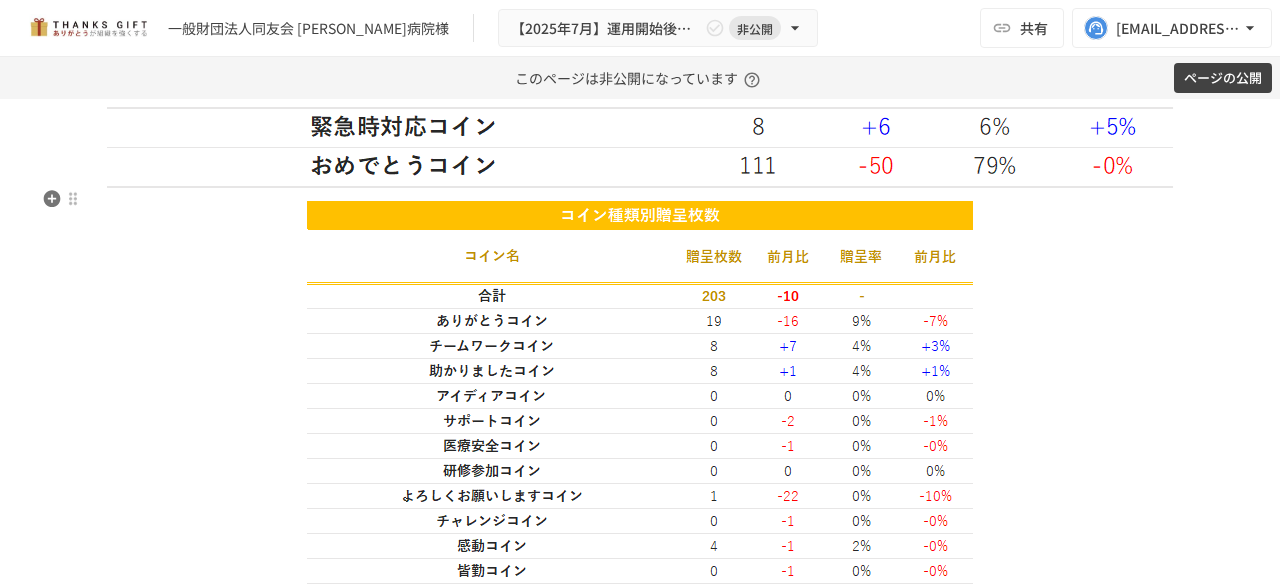 click at bounding box center [640, 414] 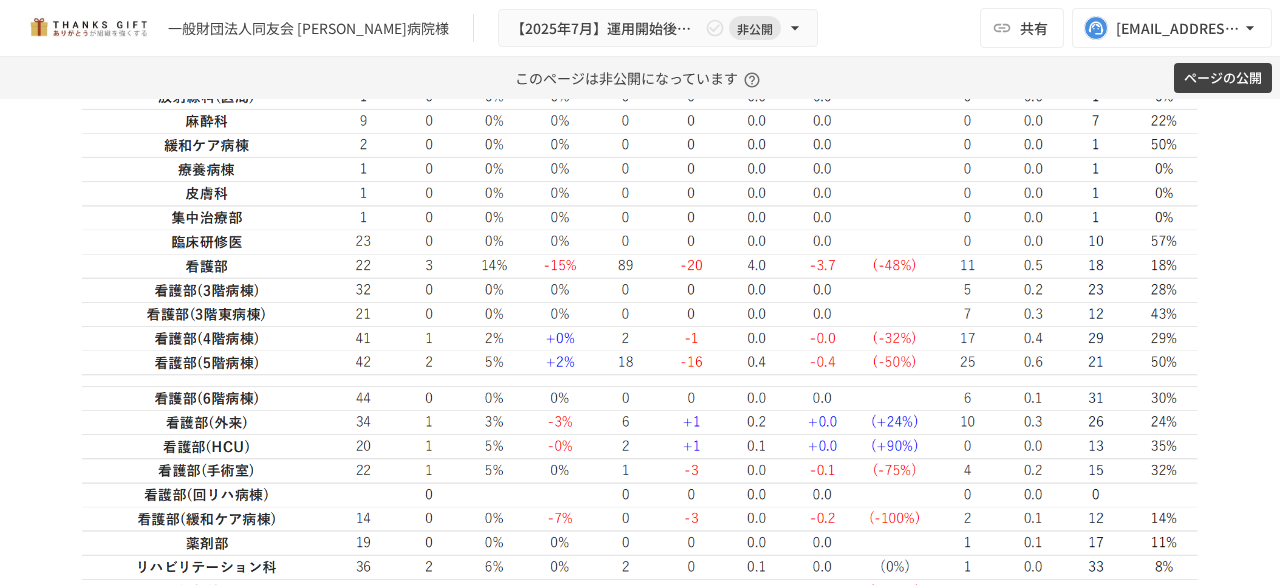 scroll, scrollTop: 14686, scrollLeft: 0, axis: vertical 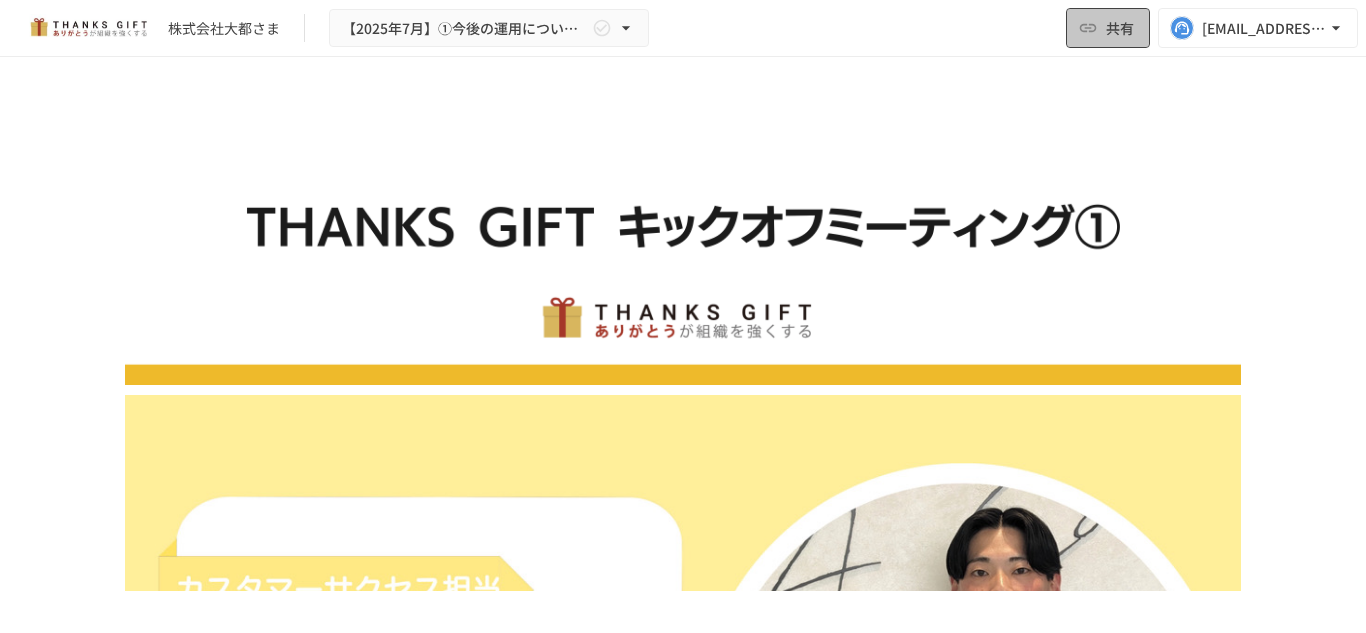 click 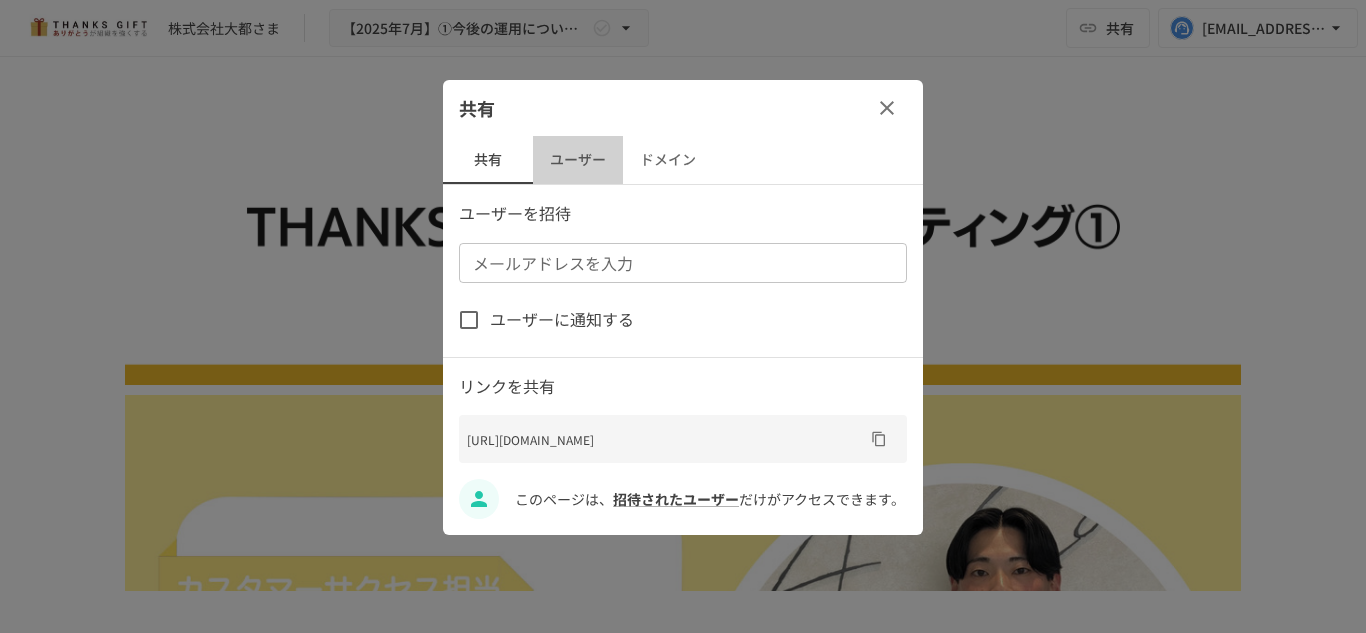 click on "ユーザー" at bounding box center [578, 160] 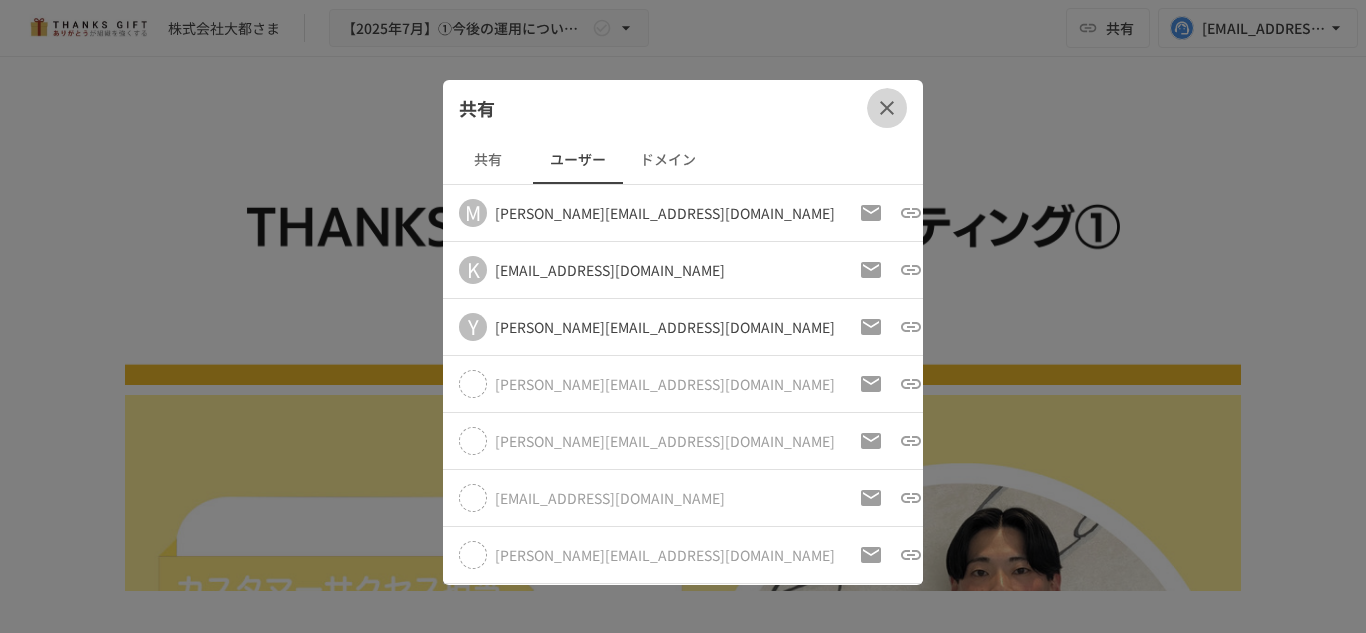click 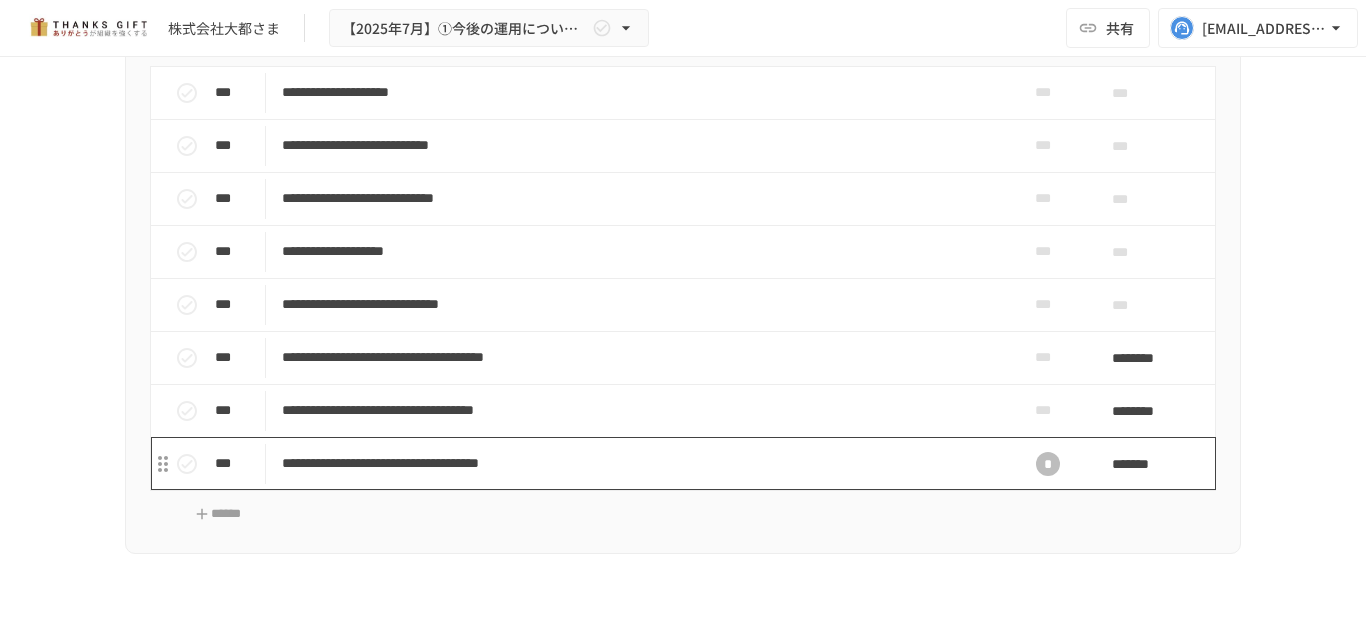 scroll, scrollTop: 7320, scrollLeft: 0, axis: vertical 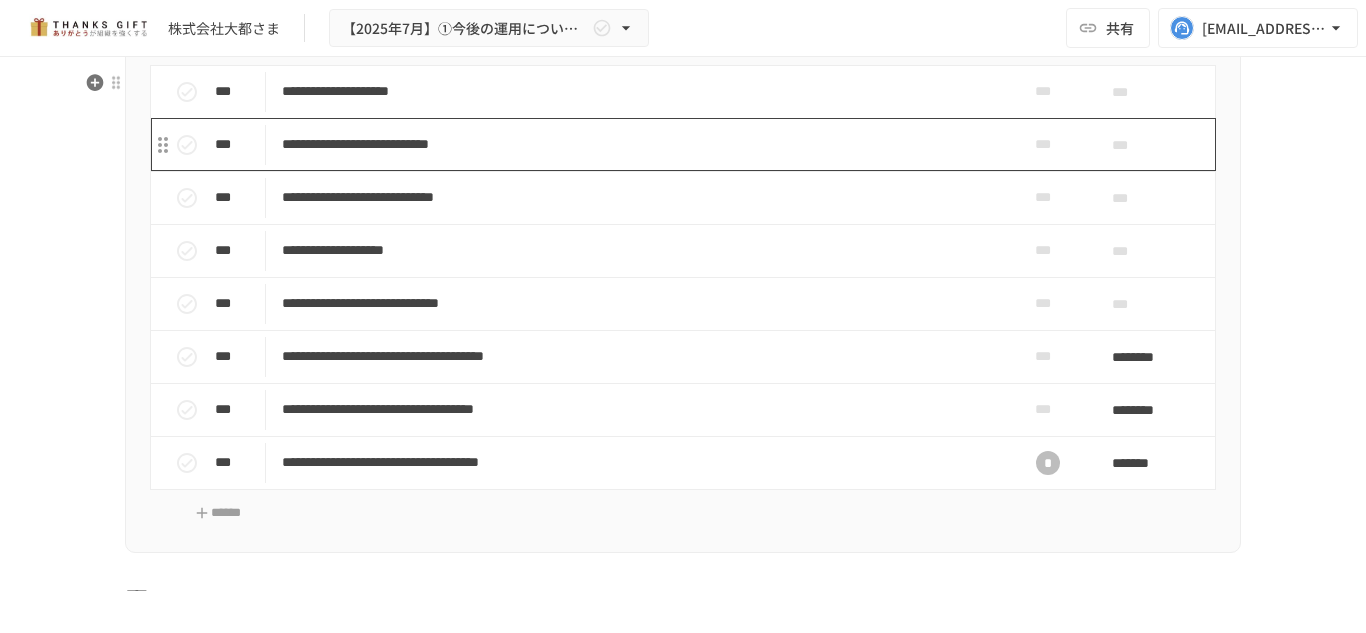 click on "**********" at bounding box center (641, 144) 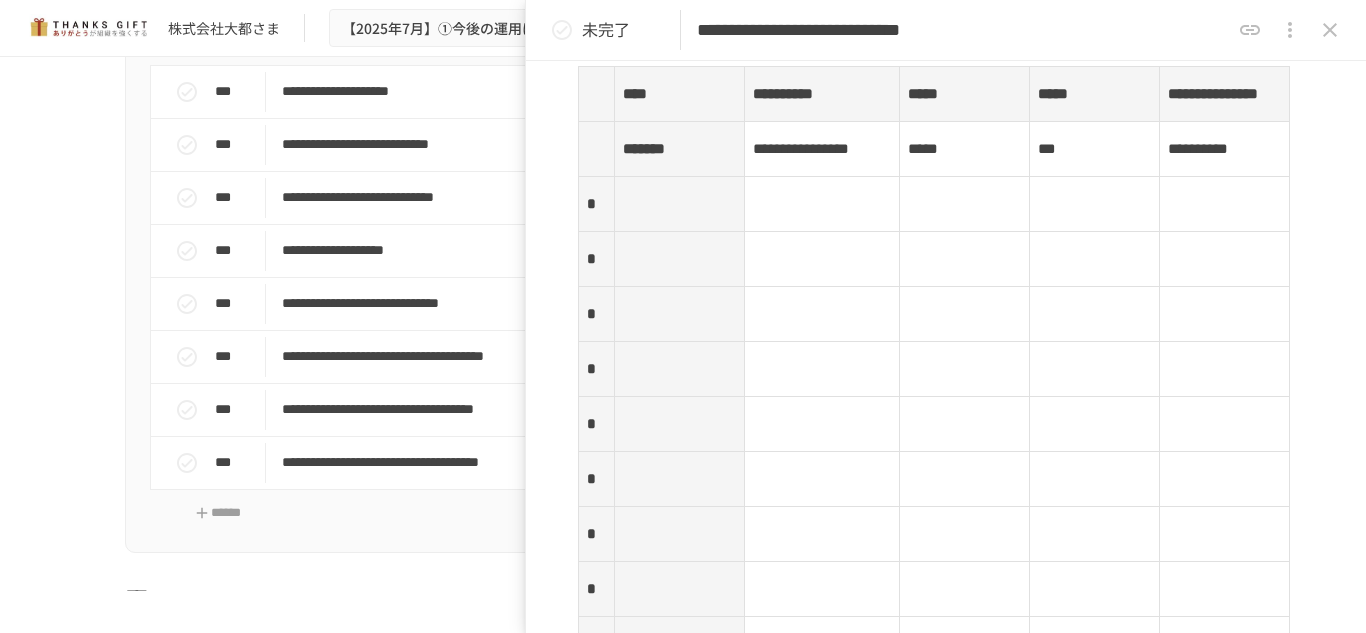 scroll, scrollTop: 2845, scrollLeft: 0, axis: vertical 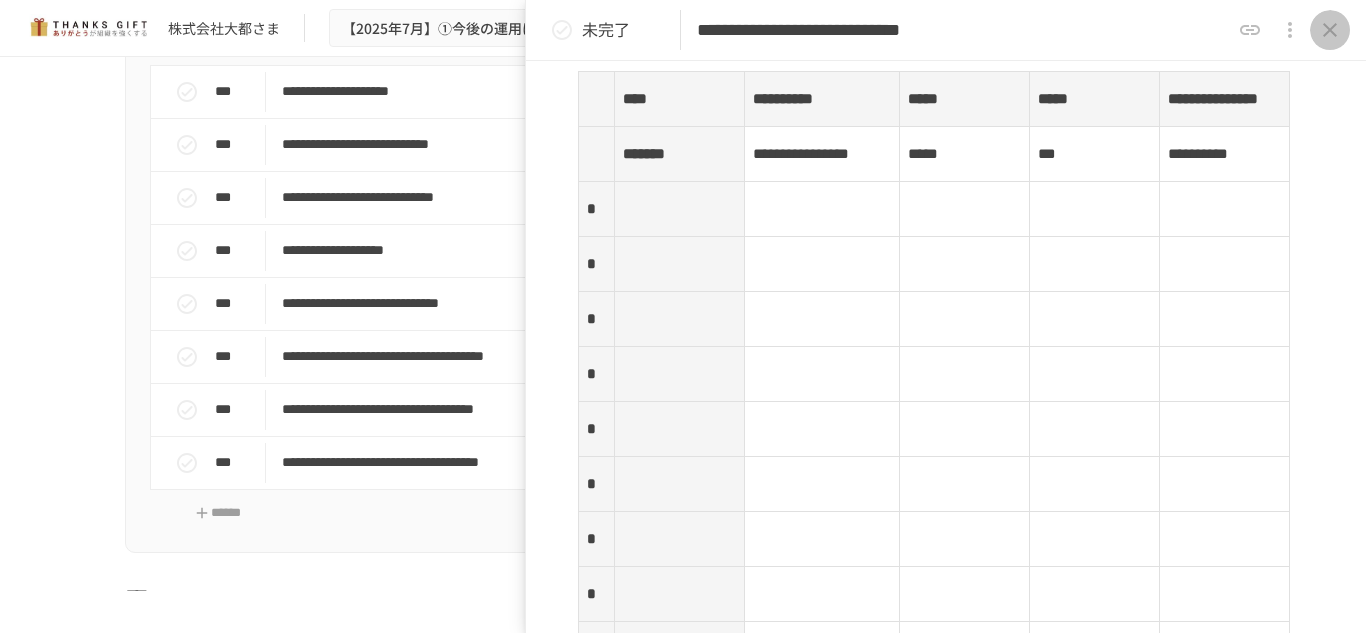 click 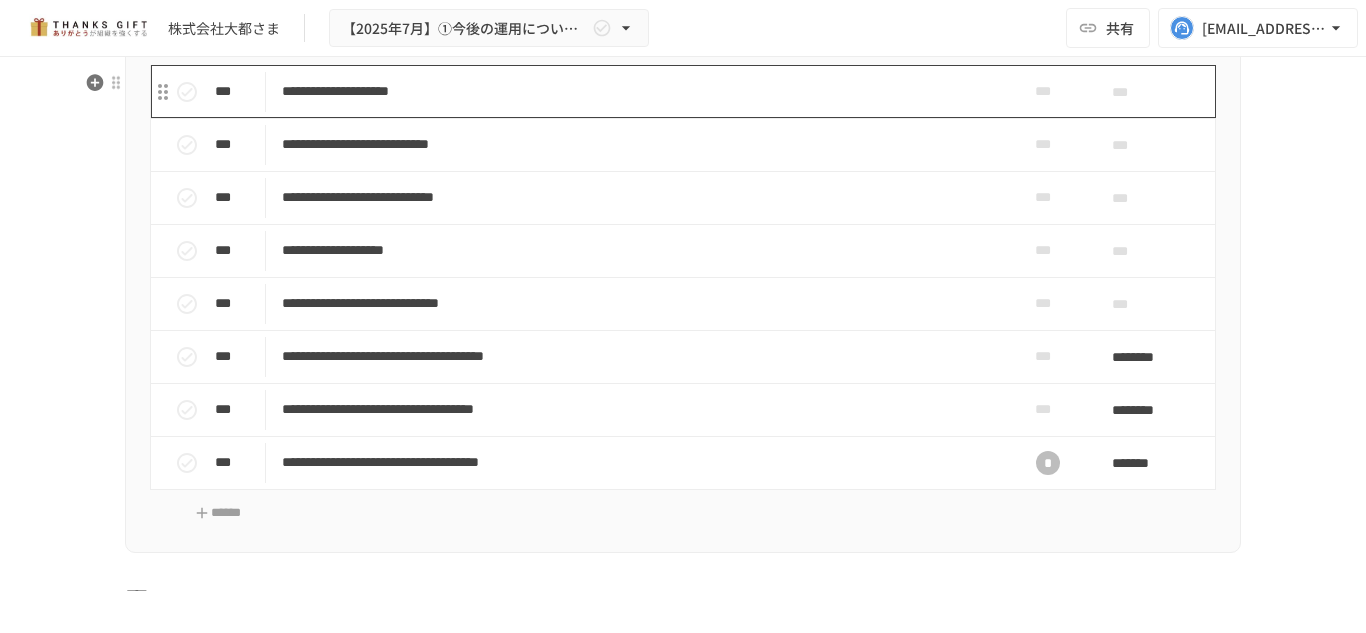 click on "**********" at bounding box center (641, 91) 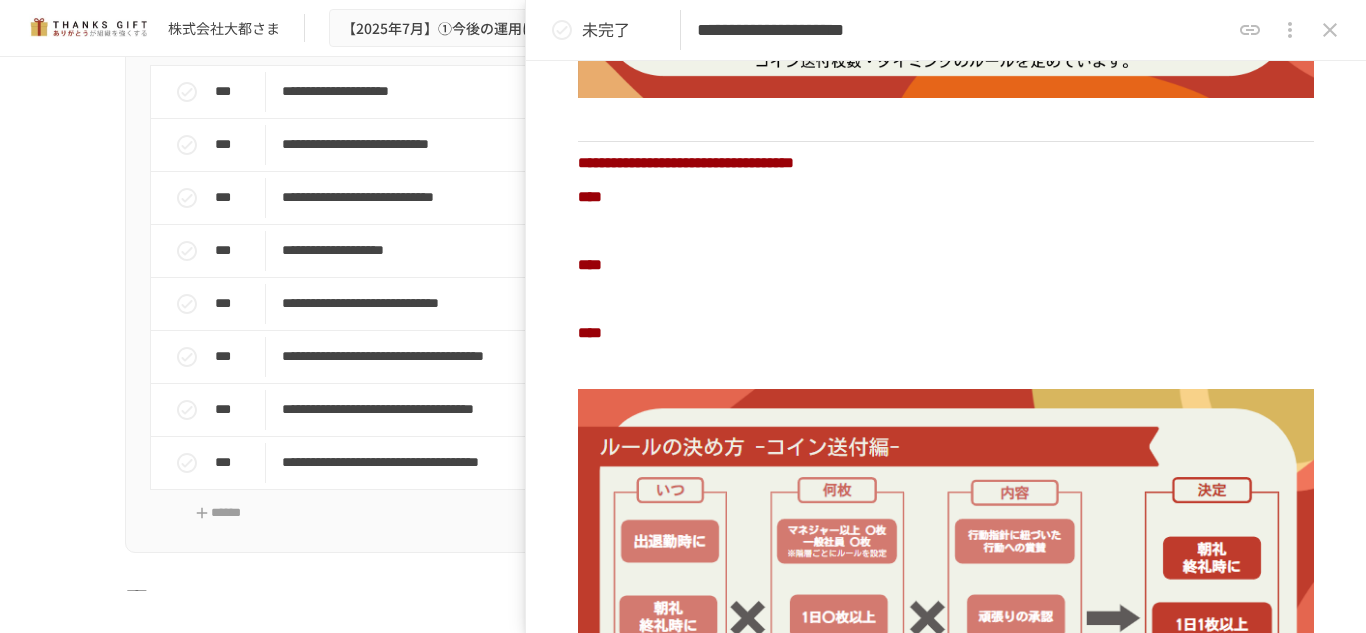 scroll, scrollTop: 1012, scrollLeft: 0, axis: vertical 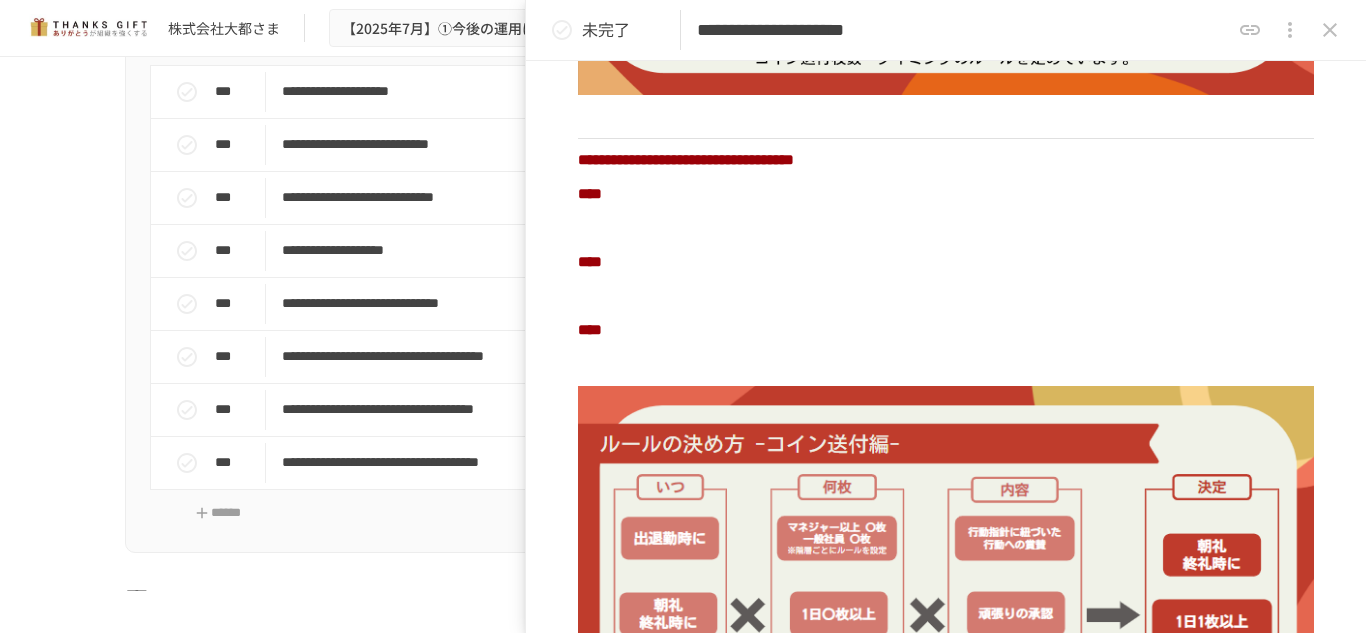 click 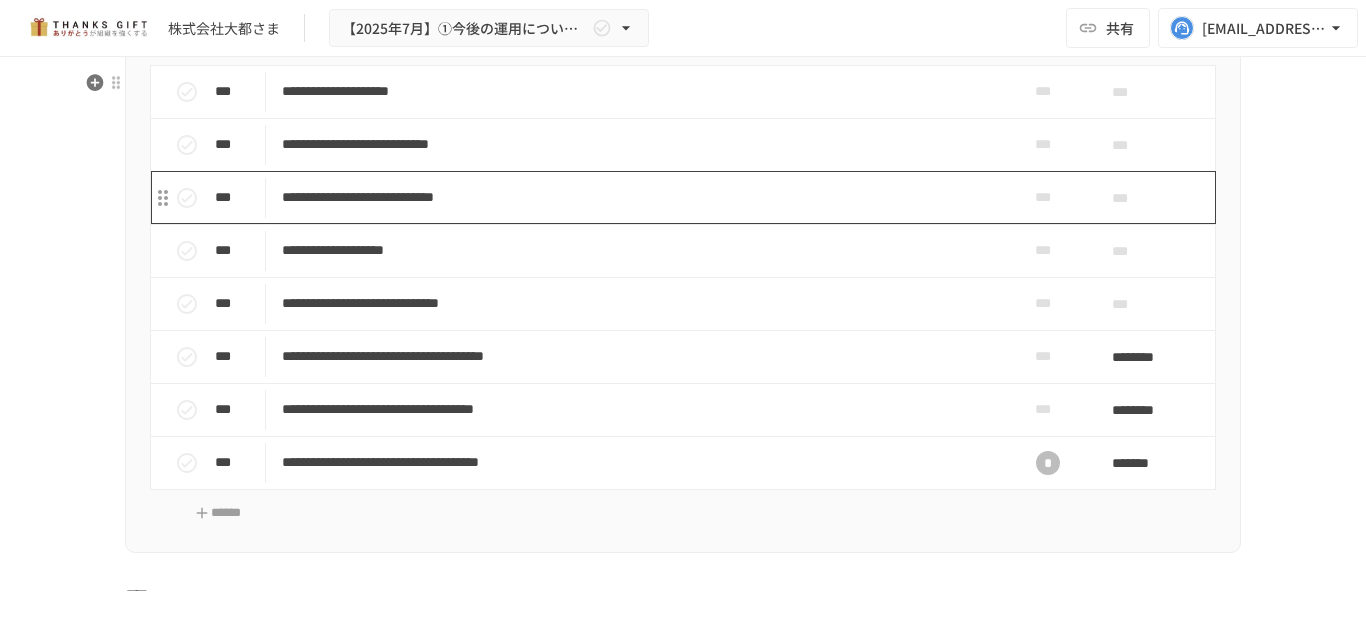 click on "**********" at bounding box center (641, 197) 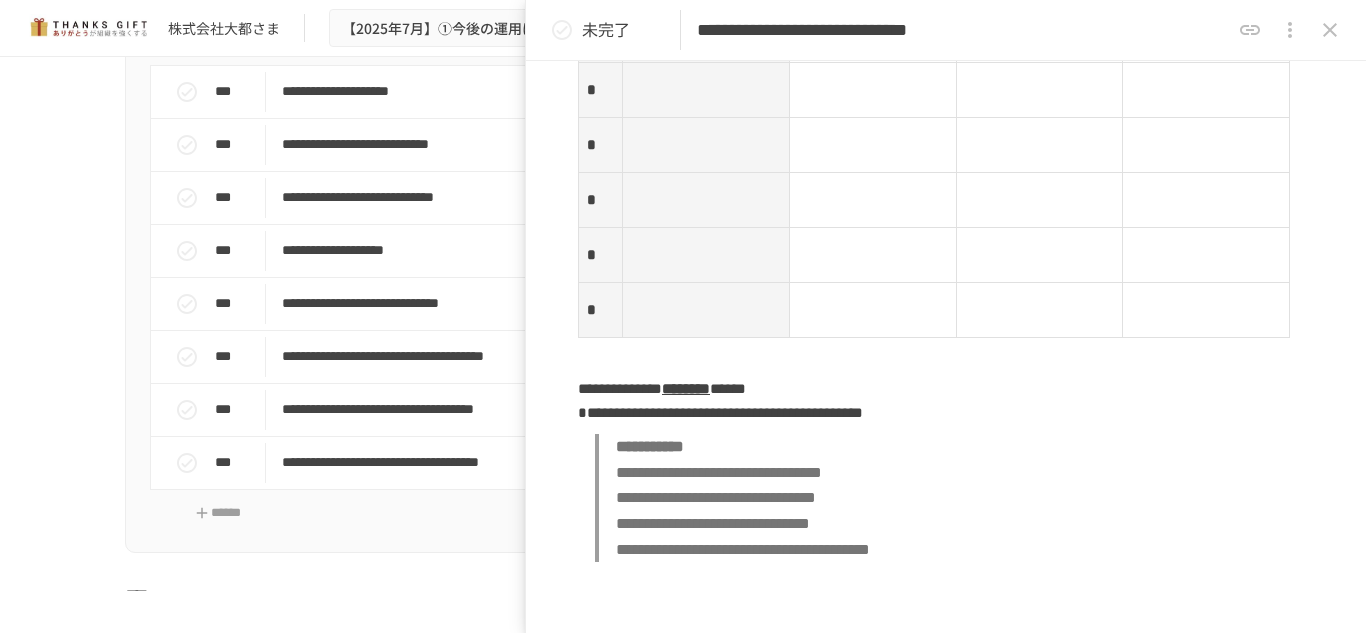 scroll, scrollTop: 2611, scrollLeft: 0, axis: vertical 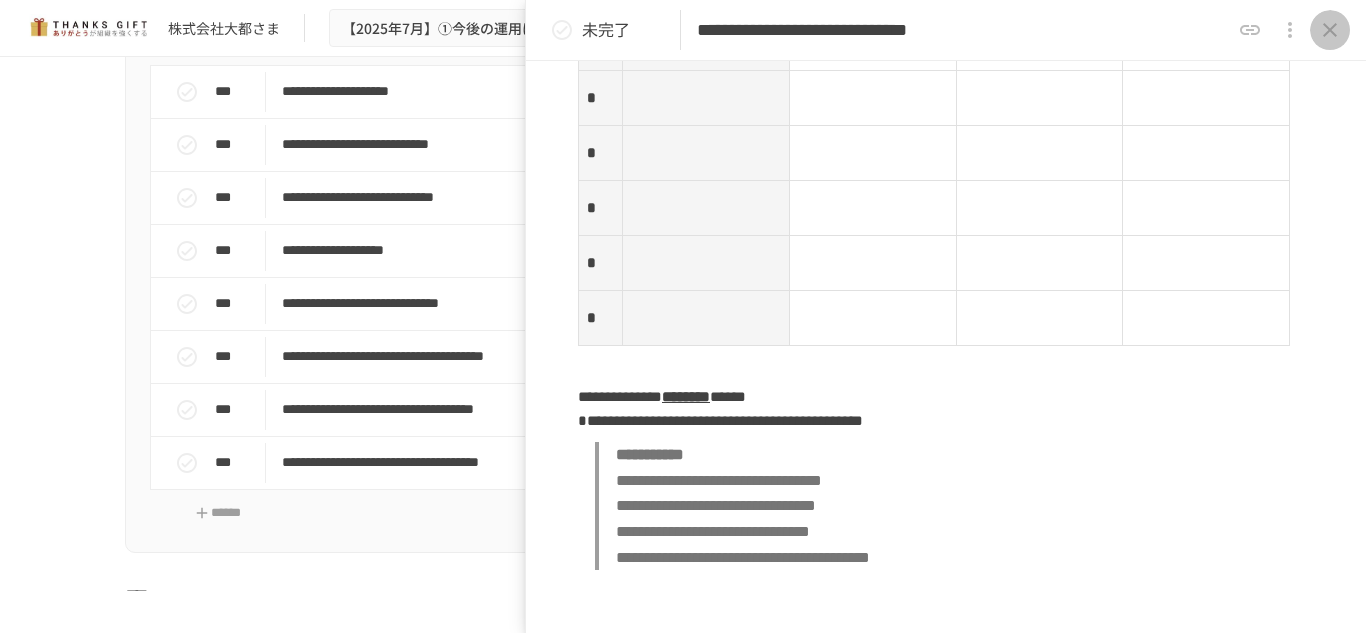 click 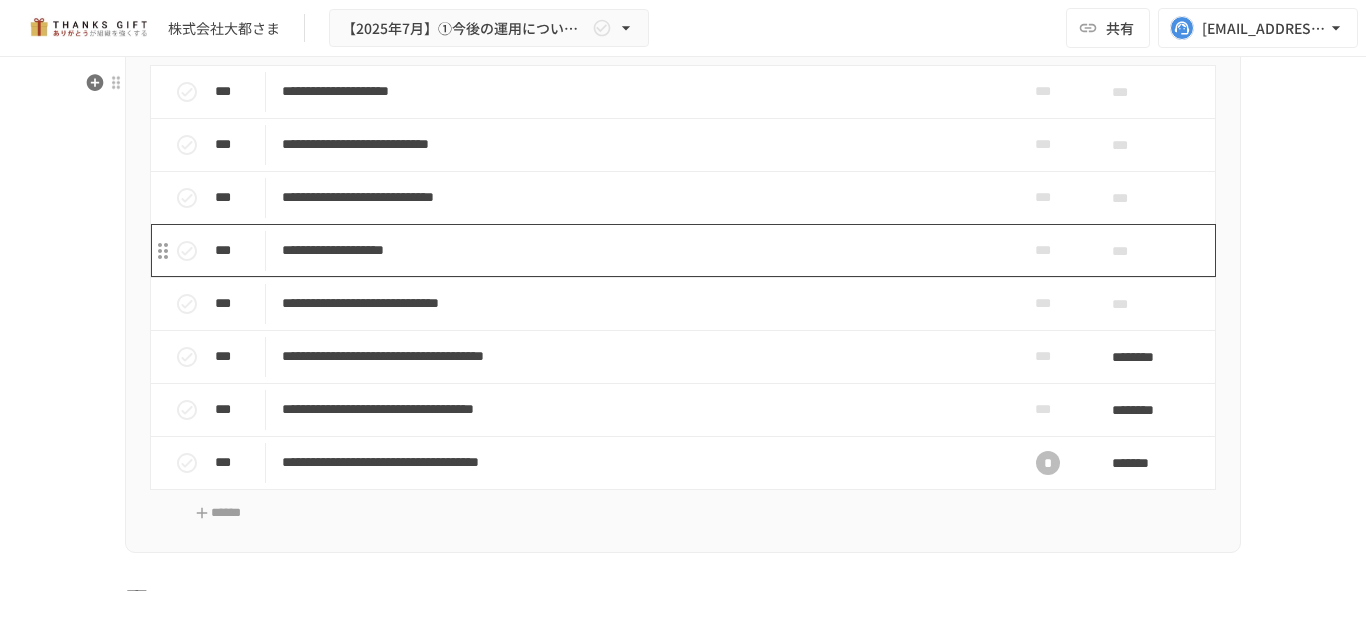 click on "**********" at bounding box center [641, 250] 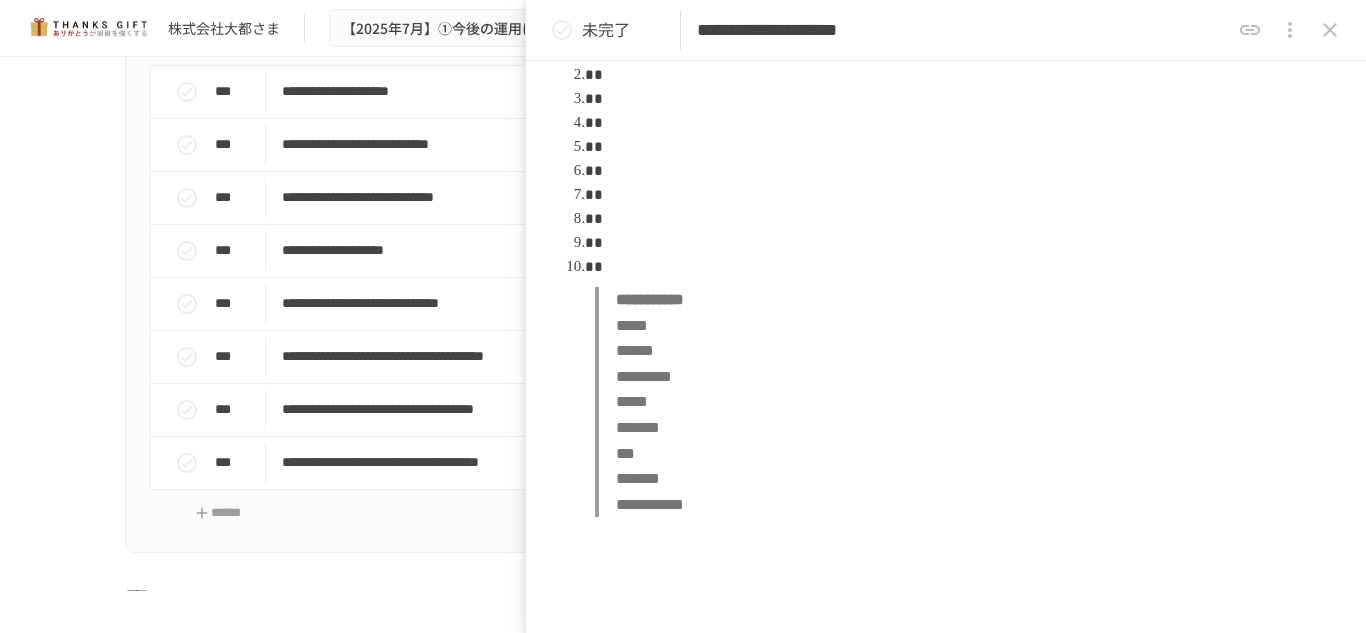 scroll, scrollTop: 1113, scrollLeft: 0, axis: vertical 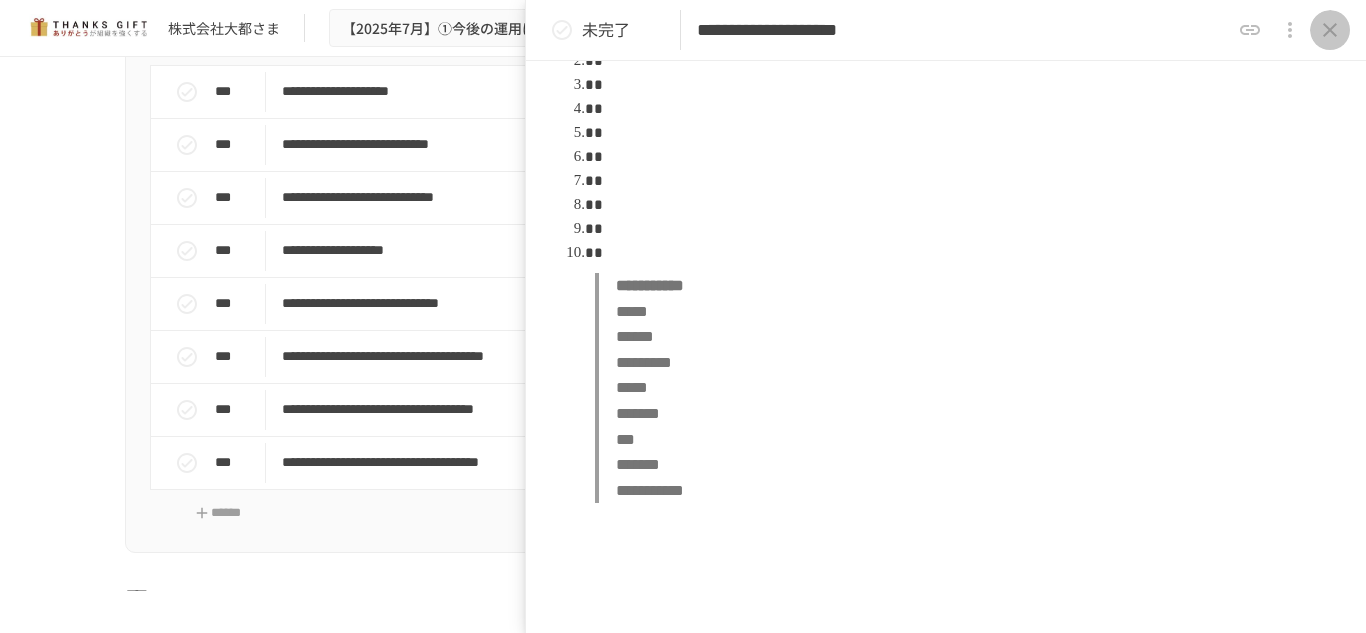 click at bounding box center [1330, 30] 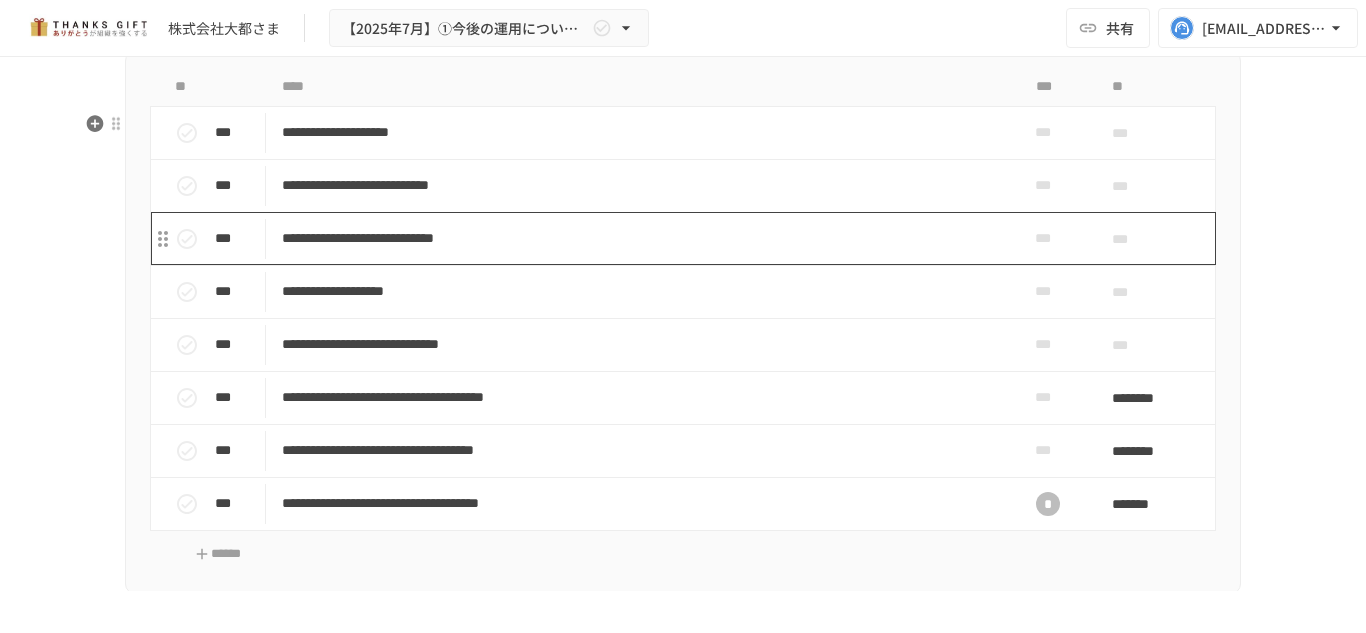 scroll, scrollTop: 7278, scrollLeft: 0, axis: vertical 